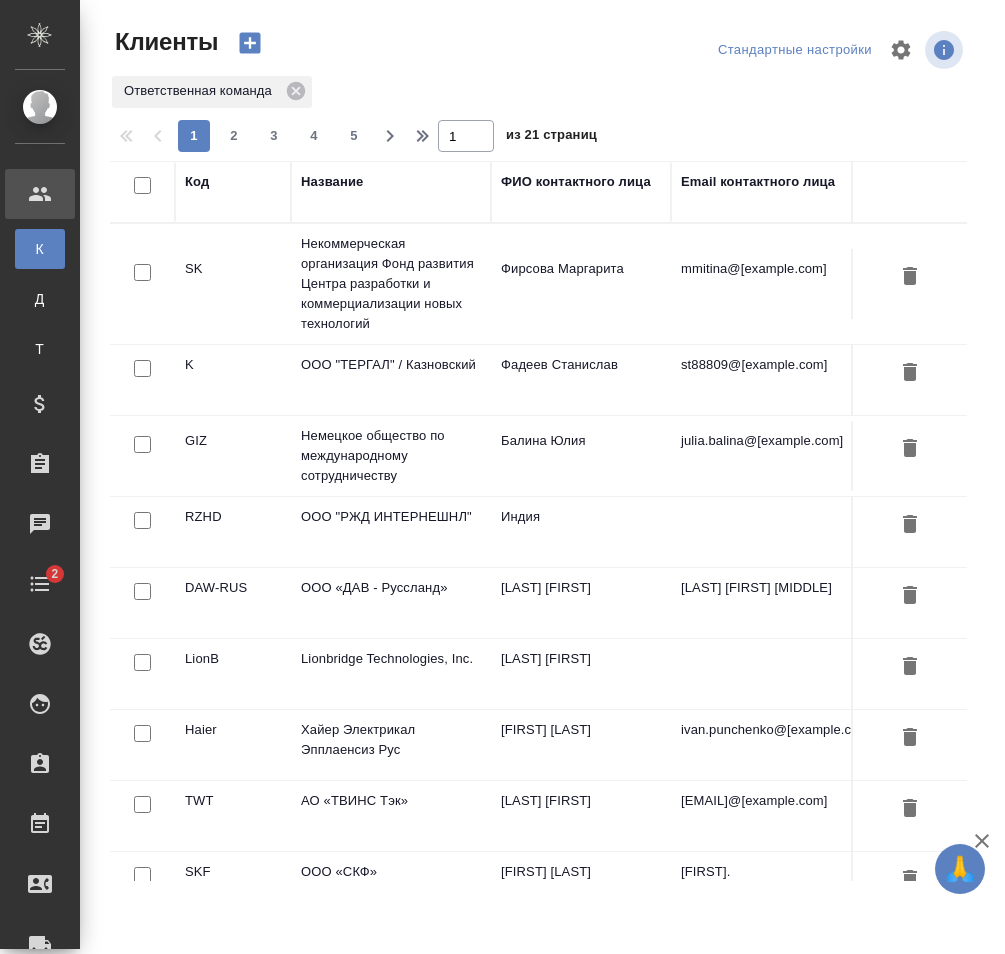 select on "RU" 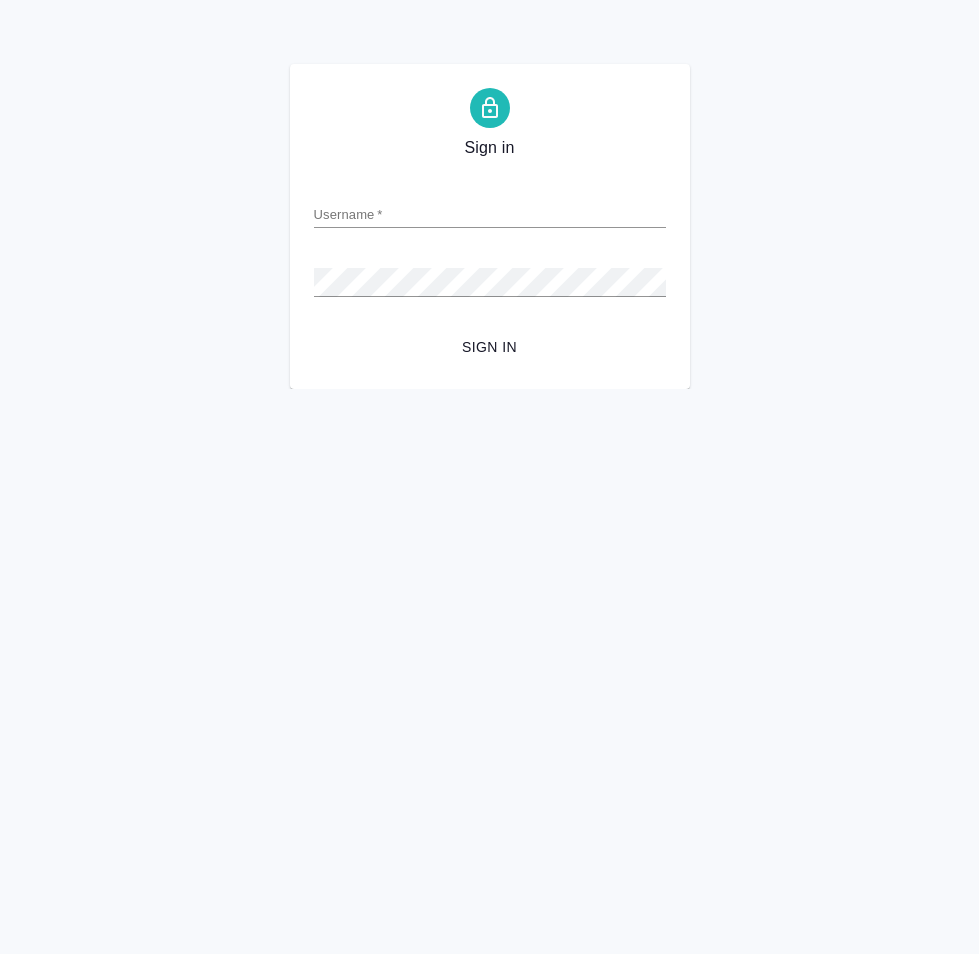 scroll, scrollTop: 0, scrollLeft: 0, axis: both 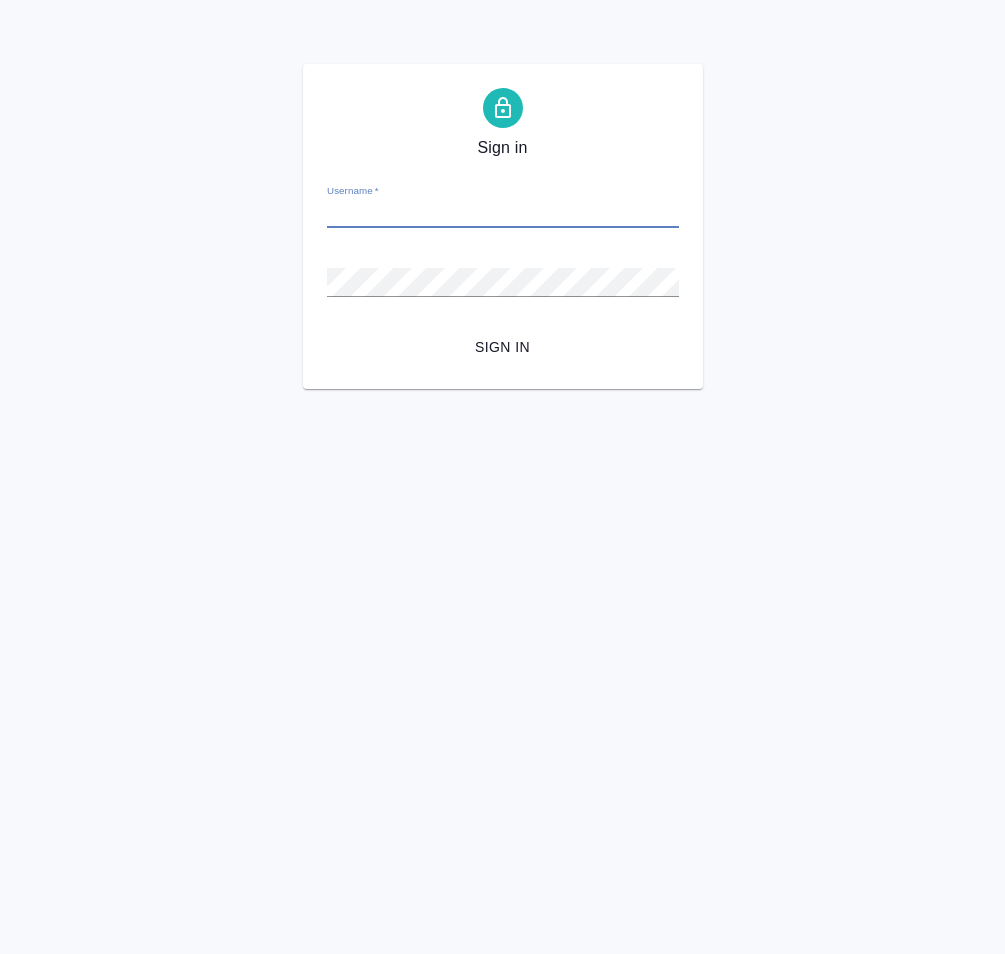 click on "Username   *" at bounding box center [503, 214] 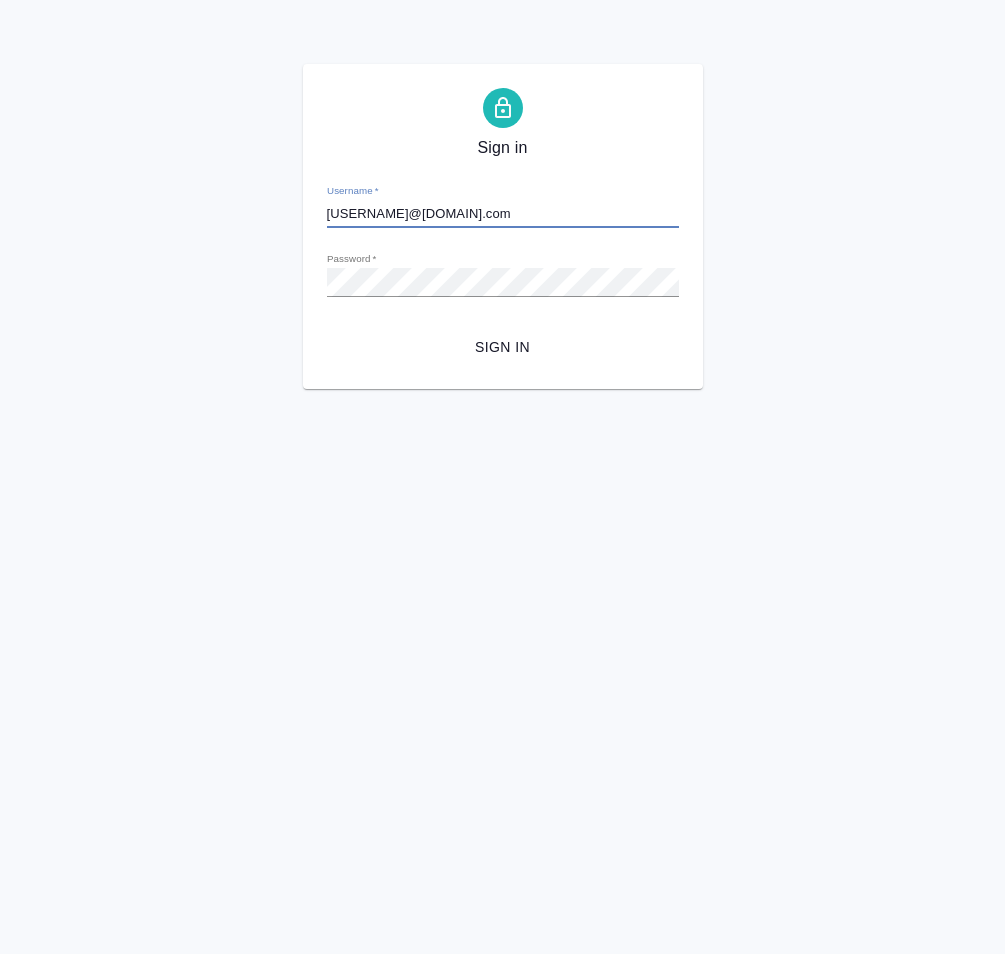 type on "d.karapetyan@awatera.com" 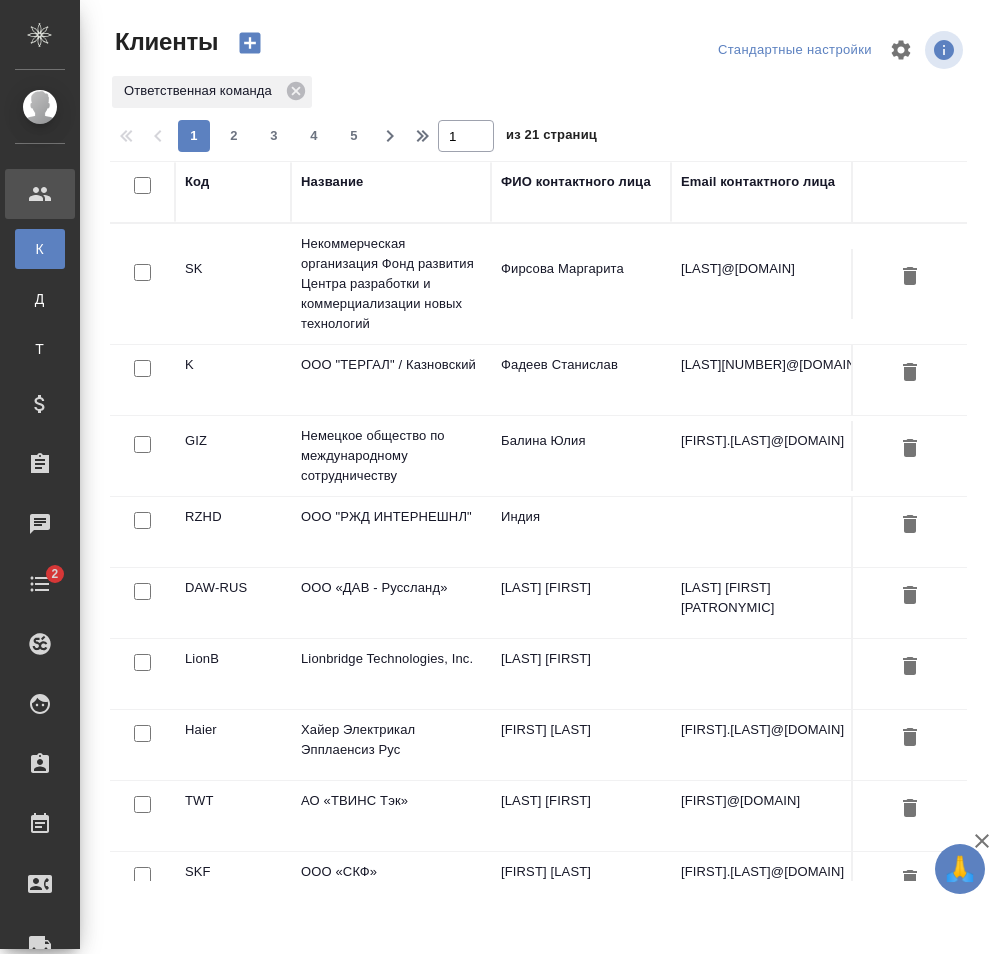 select on "RU" 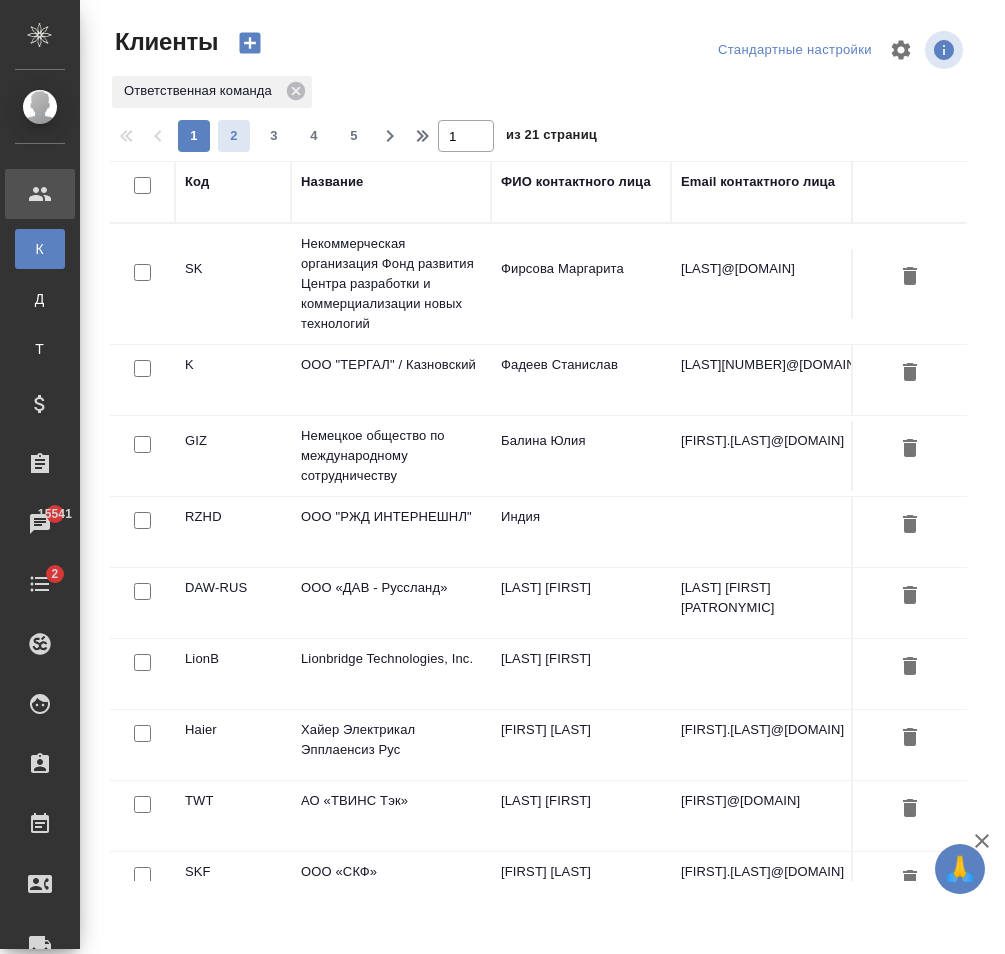 click on "2" at bounding box center (234, 136) 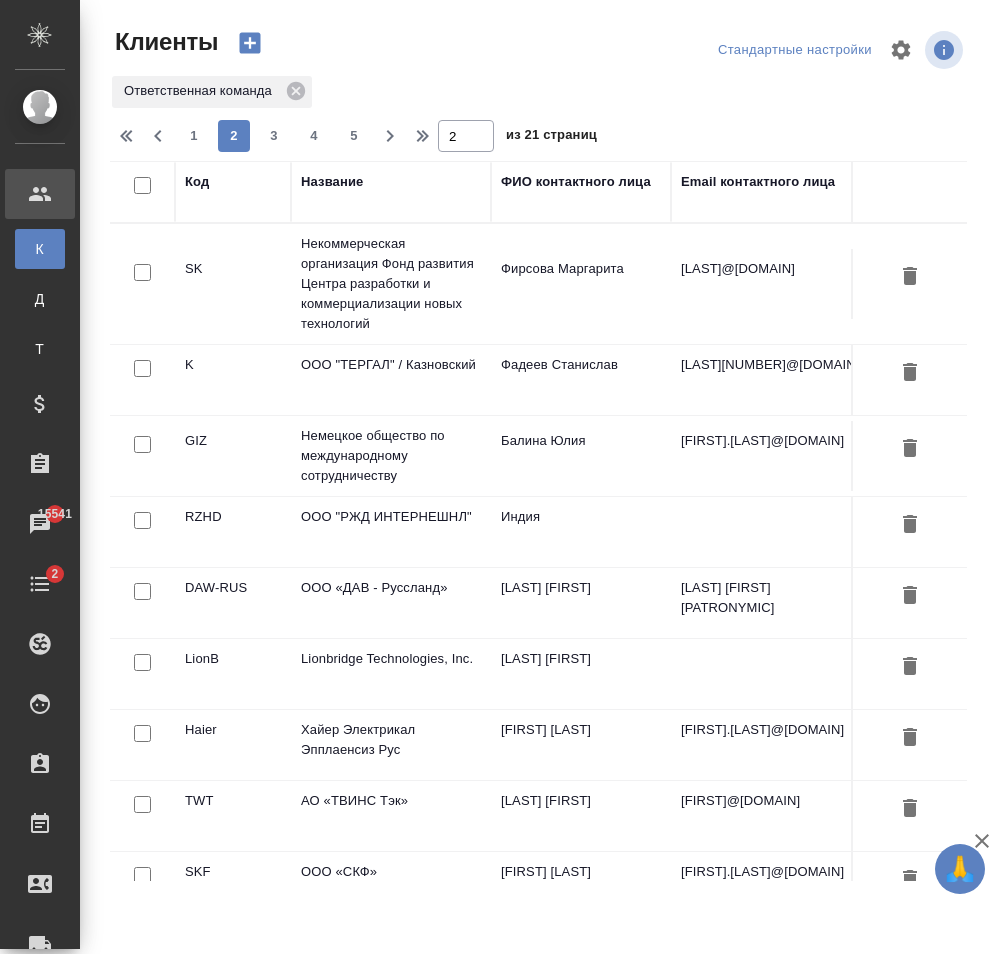 type on "2" 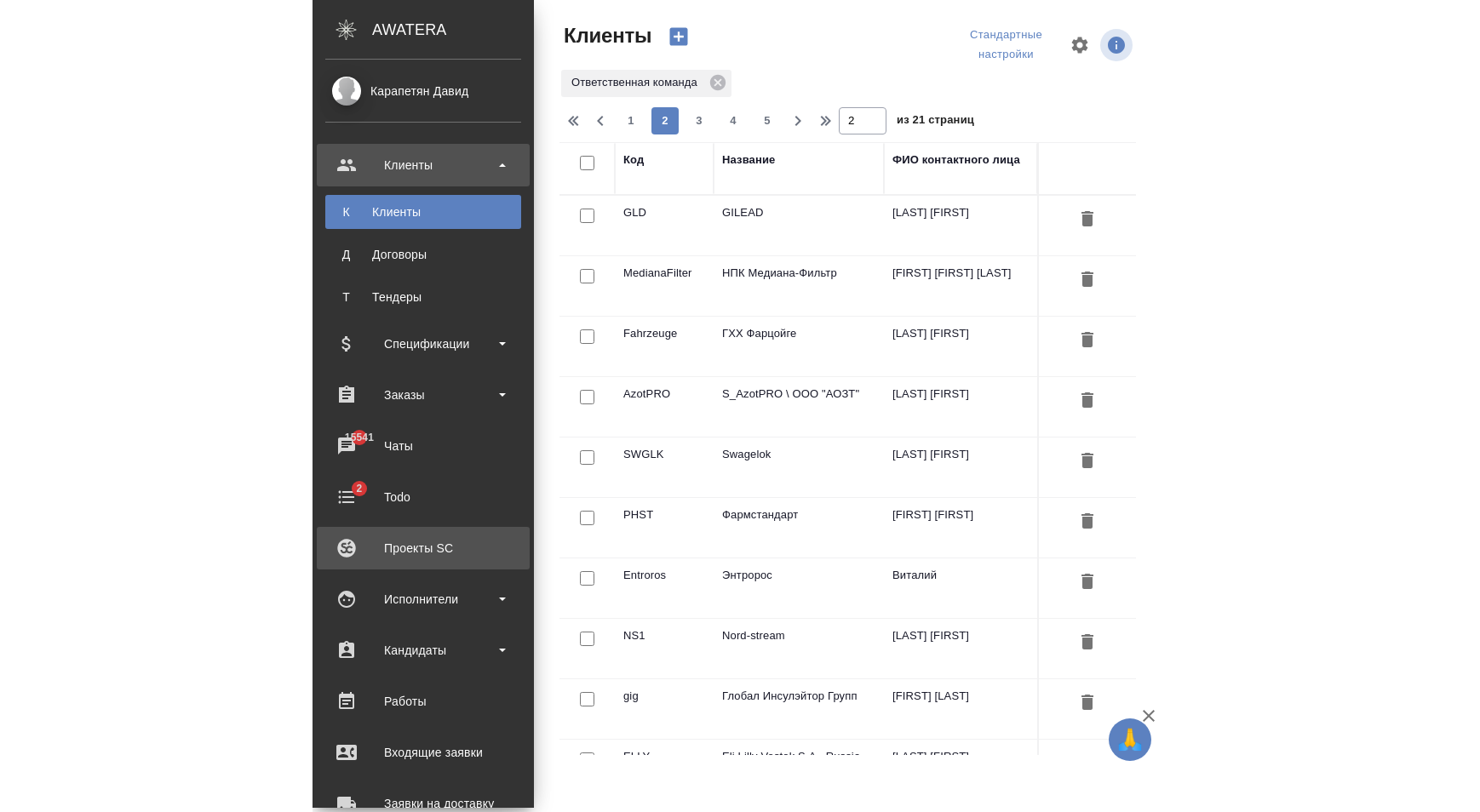 scroll, scrollTop: 87, scrollLeft: 0, axis: vertical 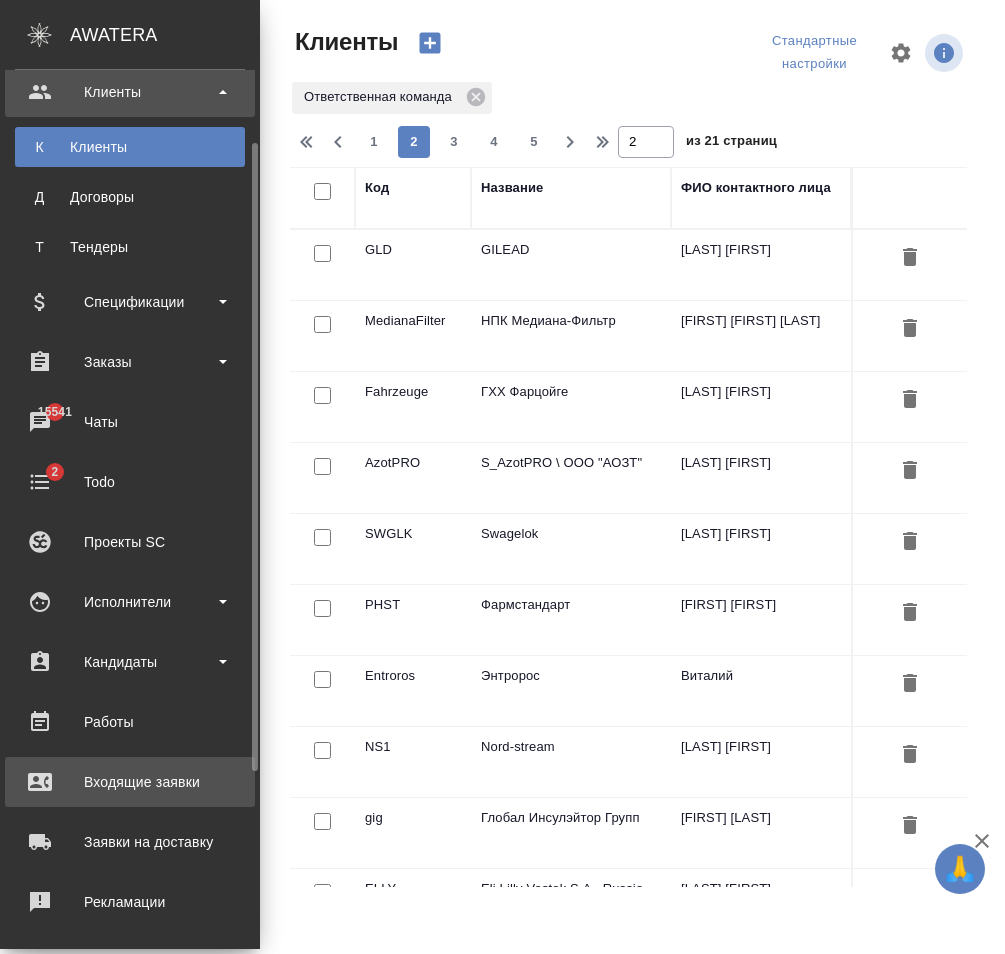 click on "Входящие заявки" at bounding box center (130, 782) 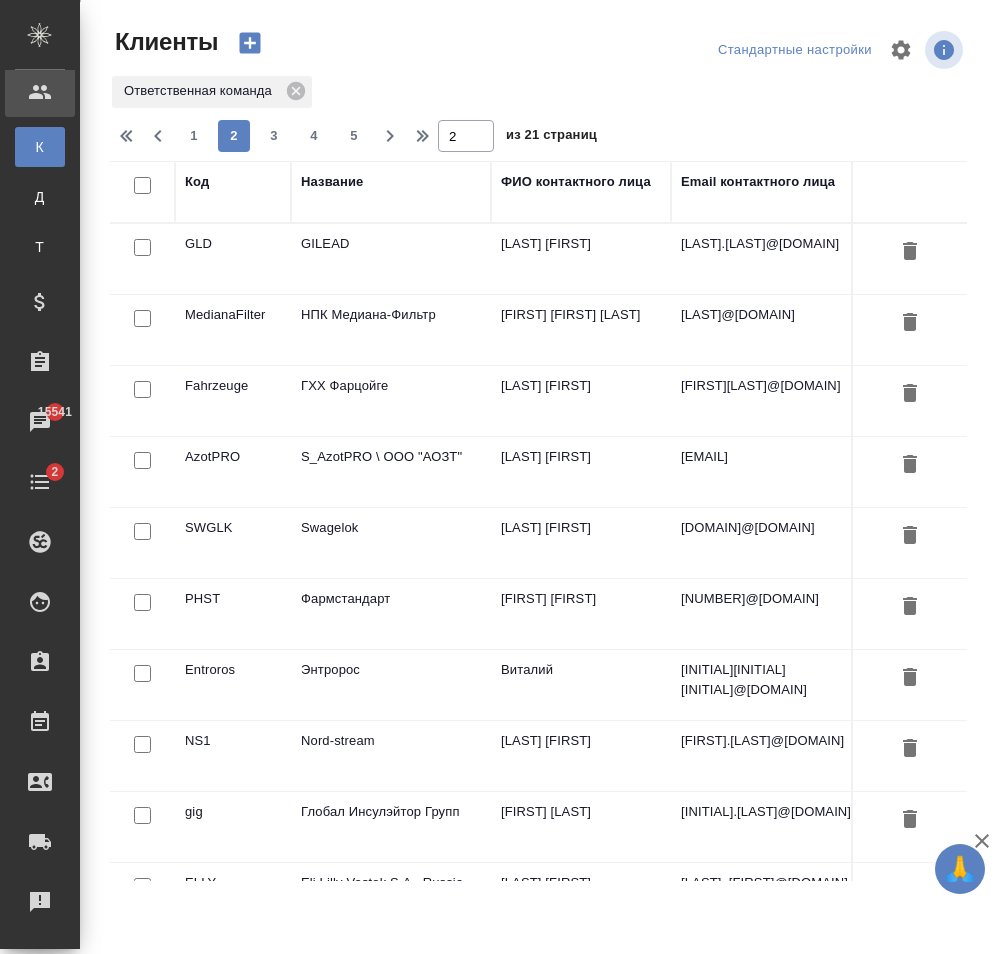select on "RU" 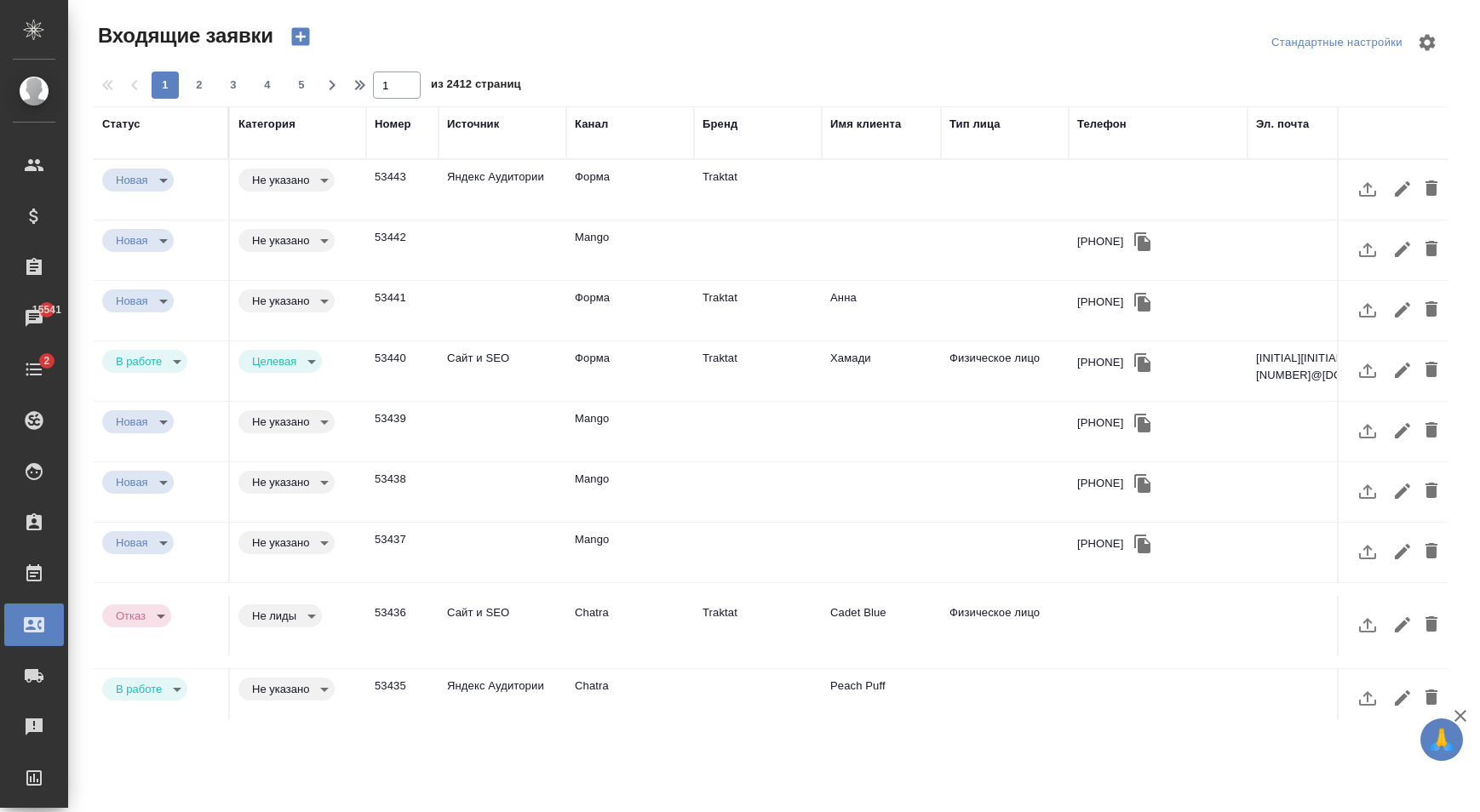 click on "Стандартные настройки" at bounding box center (1226, 43) 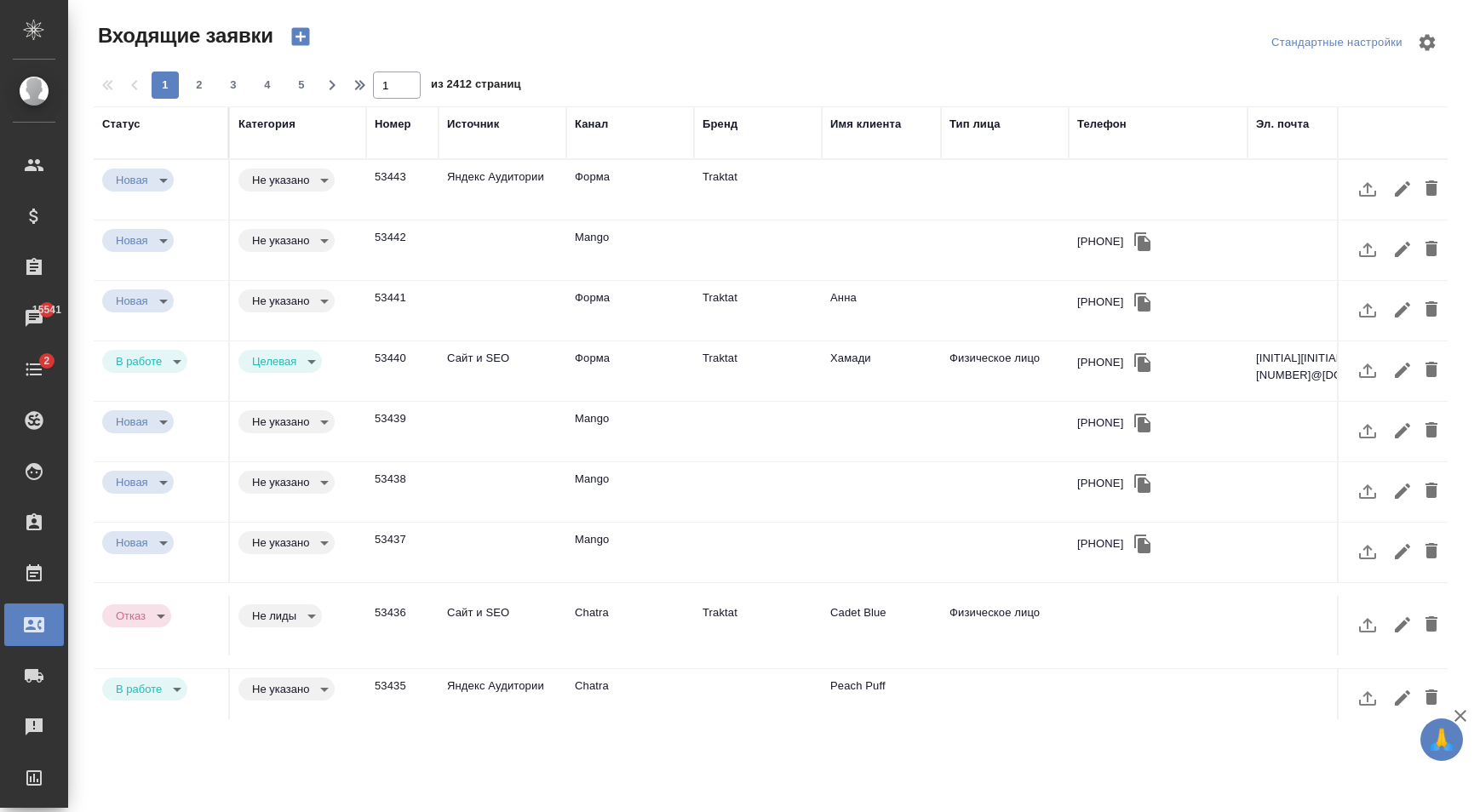 click on ".cls-1
fill:#fff;
AWATERA Карапетян Давид Клиенты Спецификации Заказы 15541 Чаты 2 Todo Проекты SC Исполнители Кандидаты Работы Входящие заявки Заявки на доставку Рекламации Проекты процессинга Конференции Администрирование Выйти Входящие заявки Стандартные настройки 1 2 3 4 5 1 из 2412 страниц Статус Категория Номер Источник Канал Бренд Имя клиента Тип лица Телефон Эл. почта Менеджер входящих Файлы Клиент Заказ Дата создания Тэги   Новая new Не указано notSelected 53443 Яндекс Аудитории Форма Traktat Не указано 06.08,  21:49 2025 Новая new Не указано notSelected 53442 Mango +74956375528 06.08,  20:41 2025" at bounding box center [740, 406] 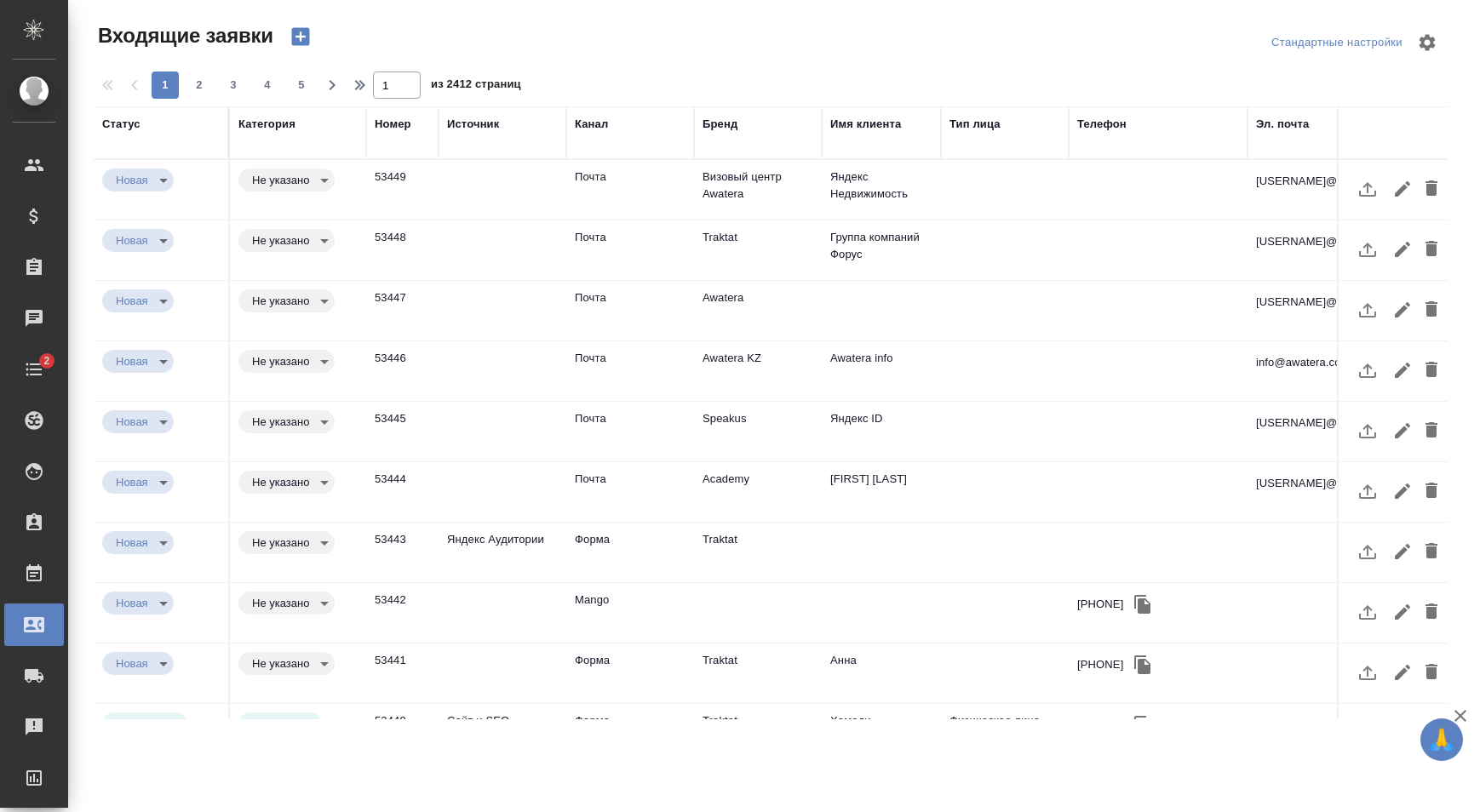 select on "RU" 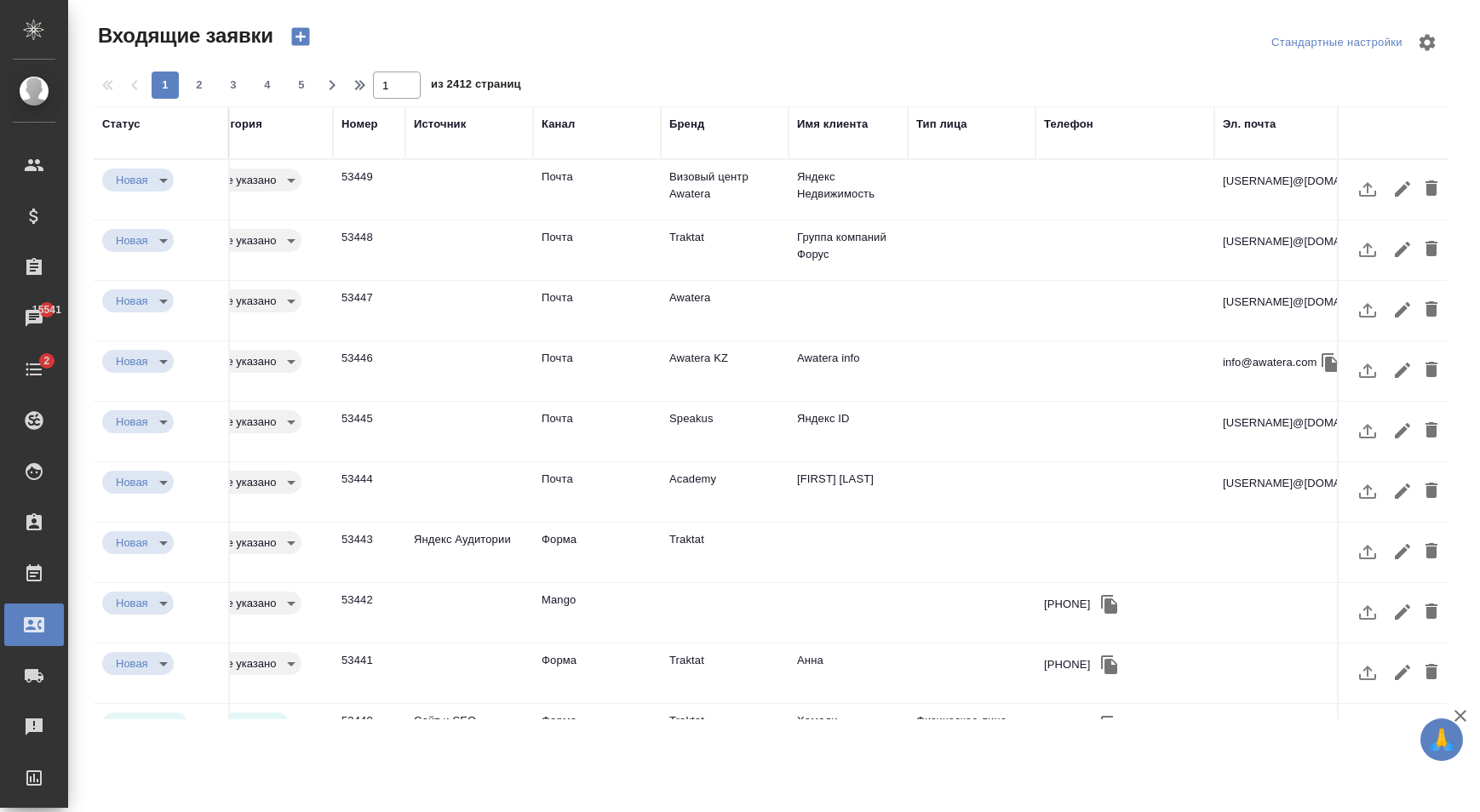 scroll, scrollTop: 0, scrollLeft: 9, axis: horizontal 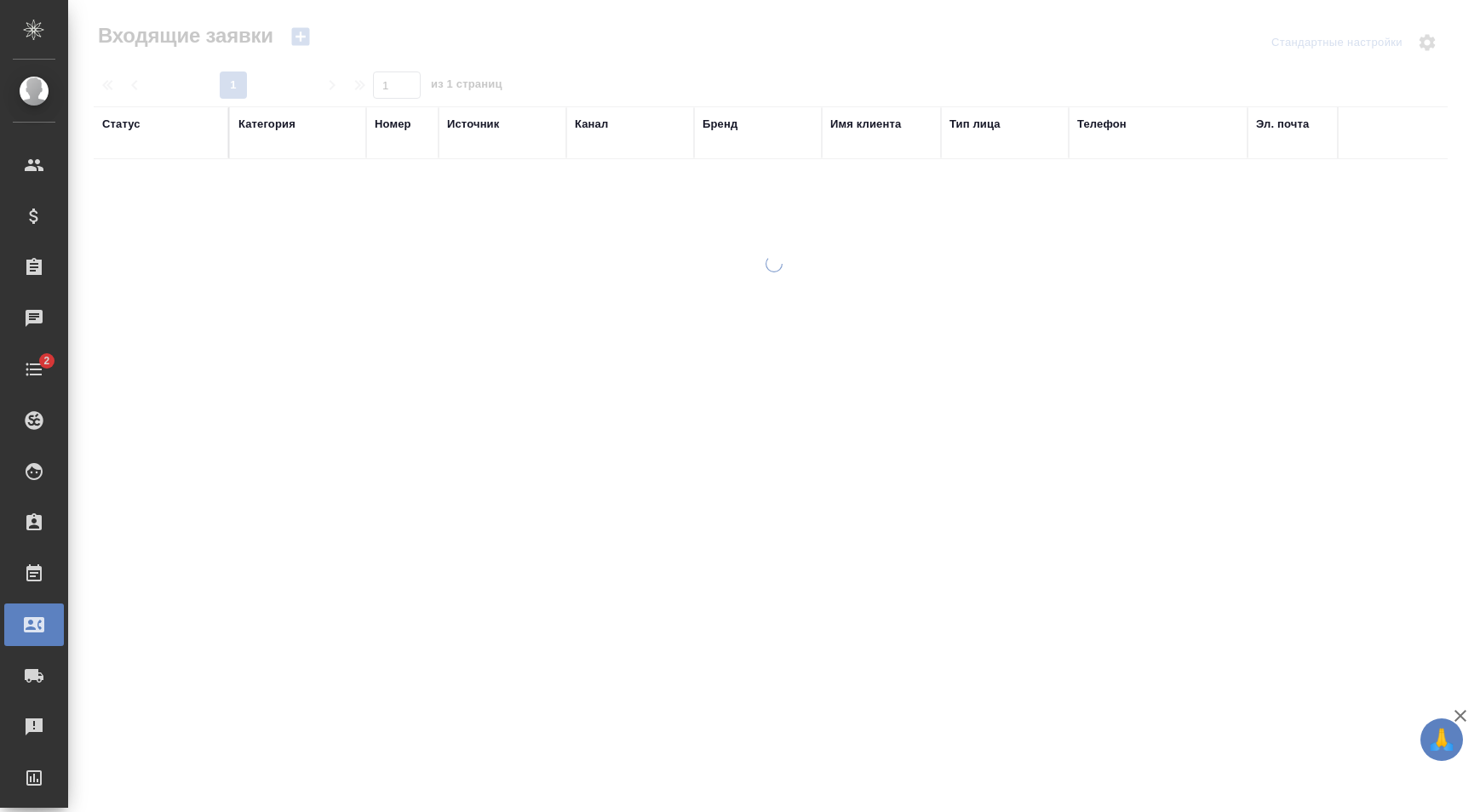 select on "RU" 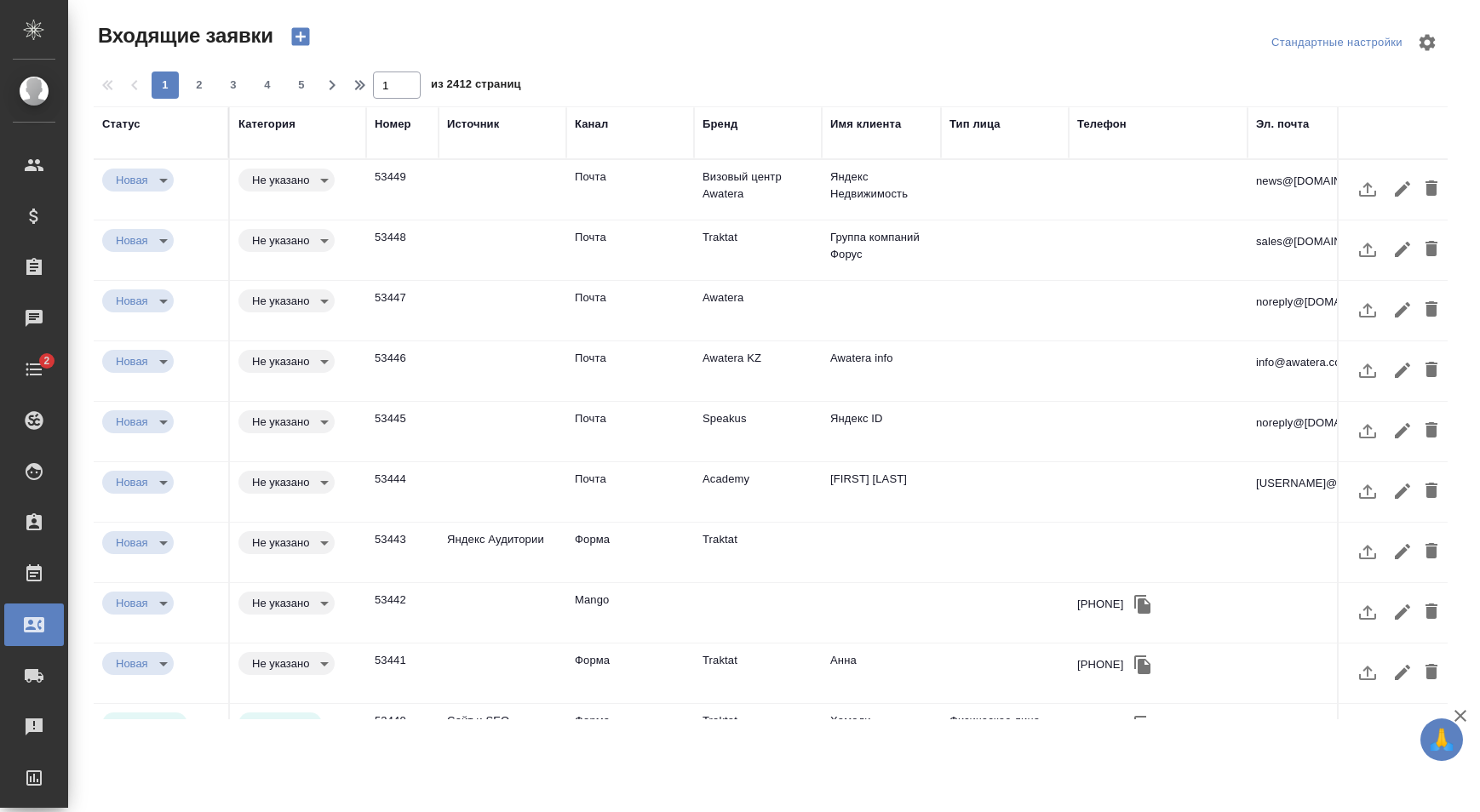 scroll, scrollTop: 0, scrollLeft: 0, axis: both 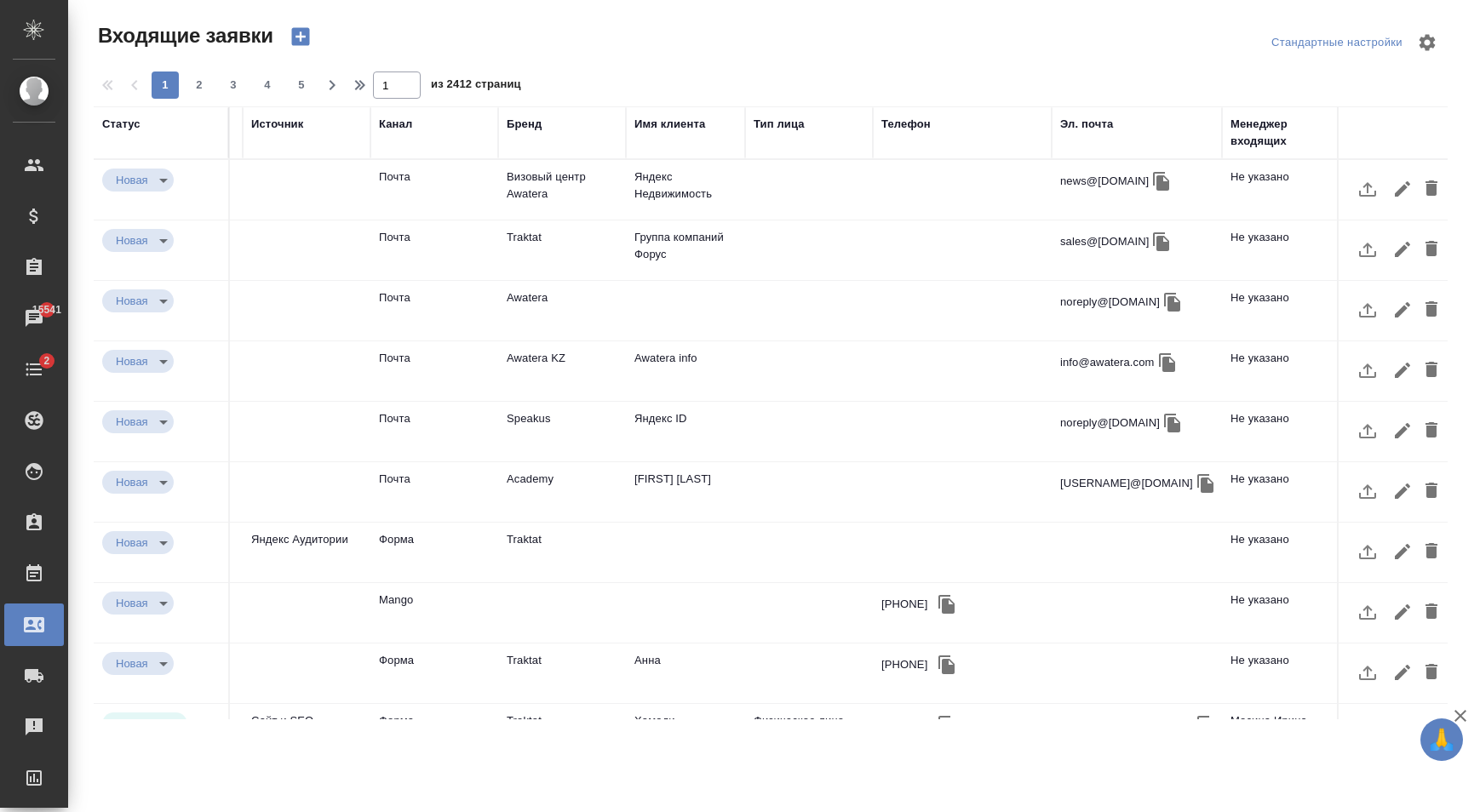 click at bounding box center [686, 190] 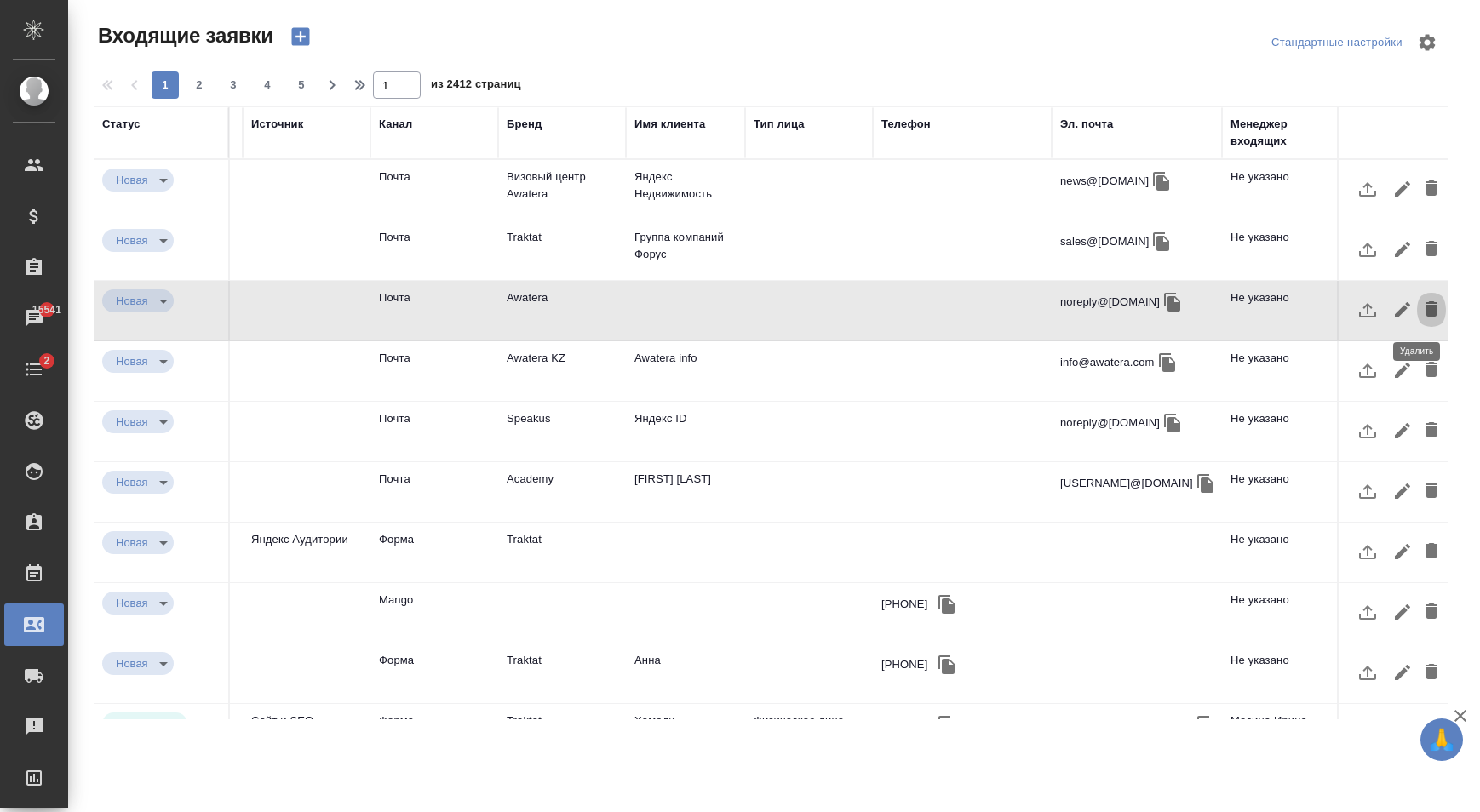 click 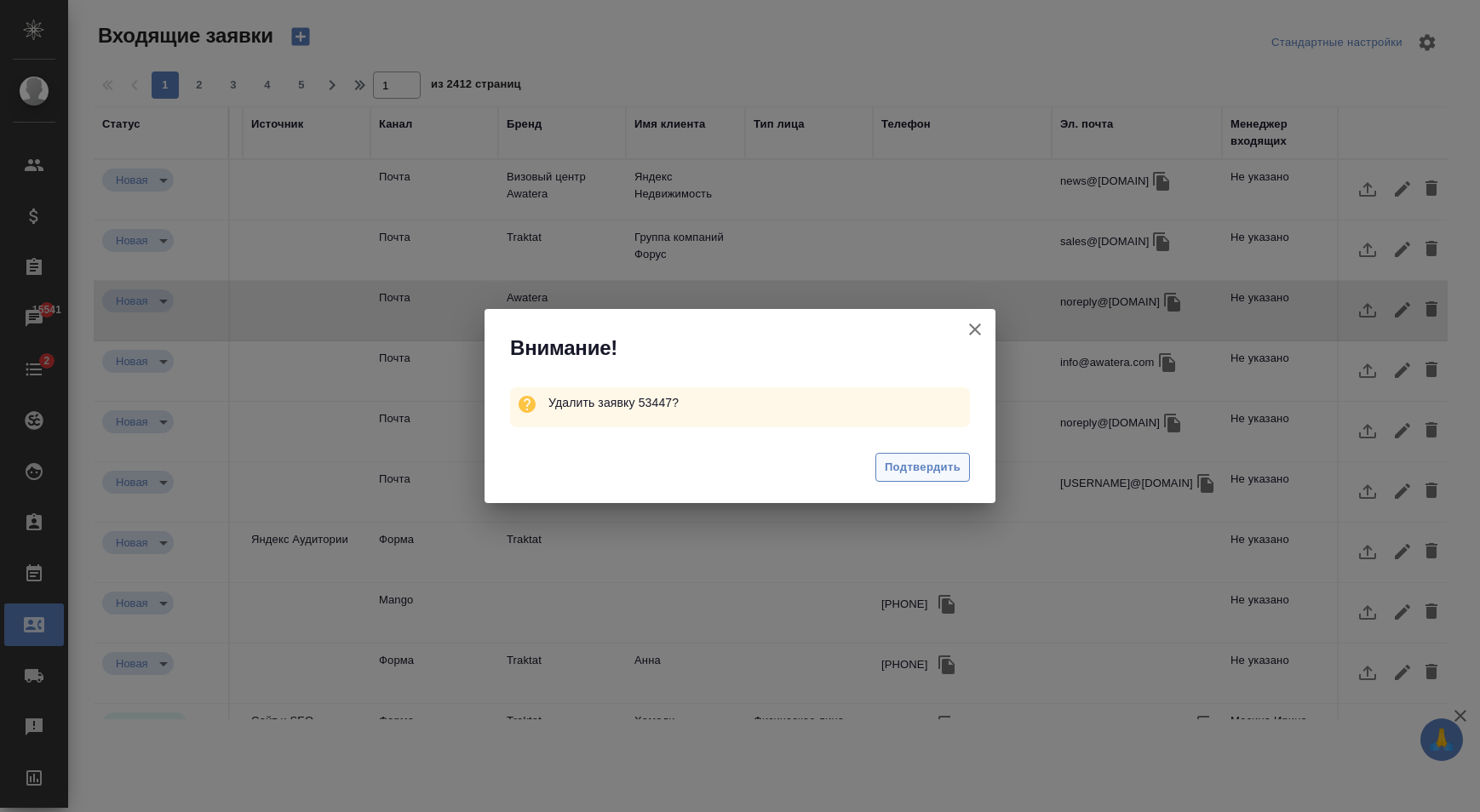 click on "Подтвердить" at bounding box center (922, 467) 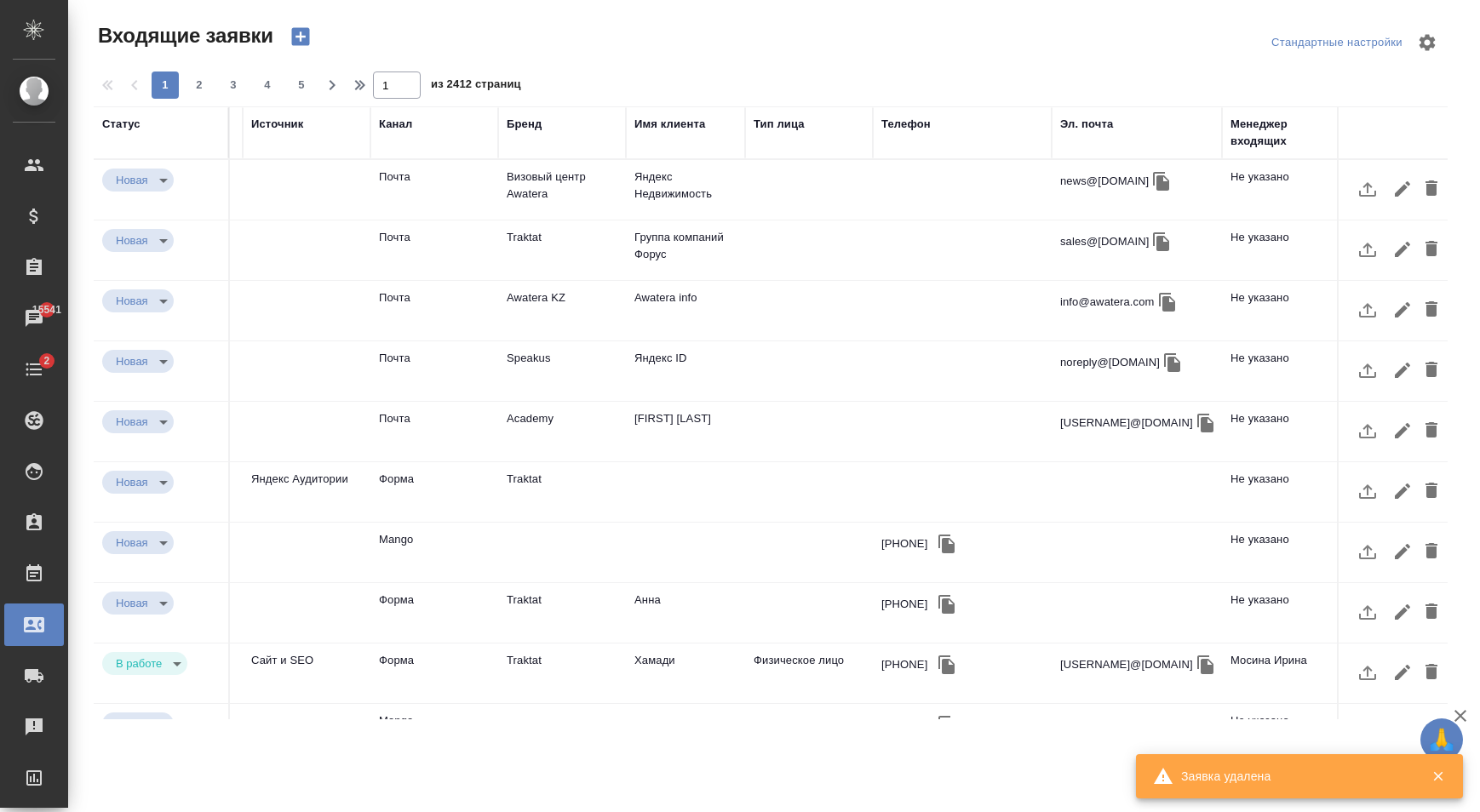 click at bounding box center [809, 190] 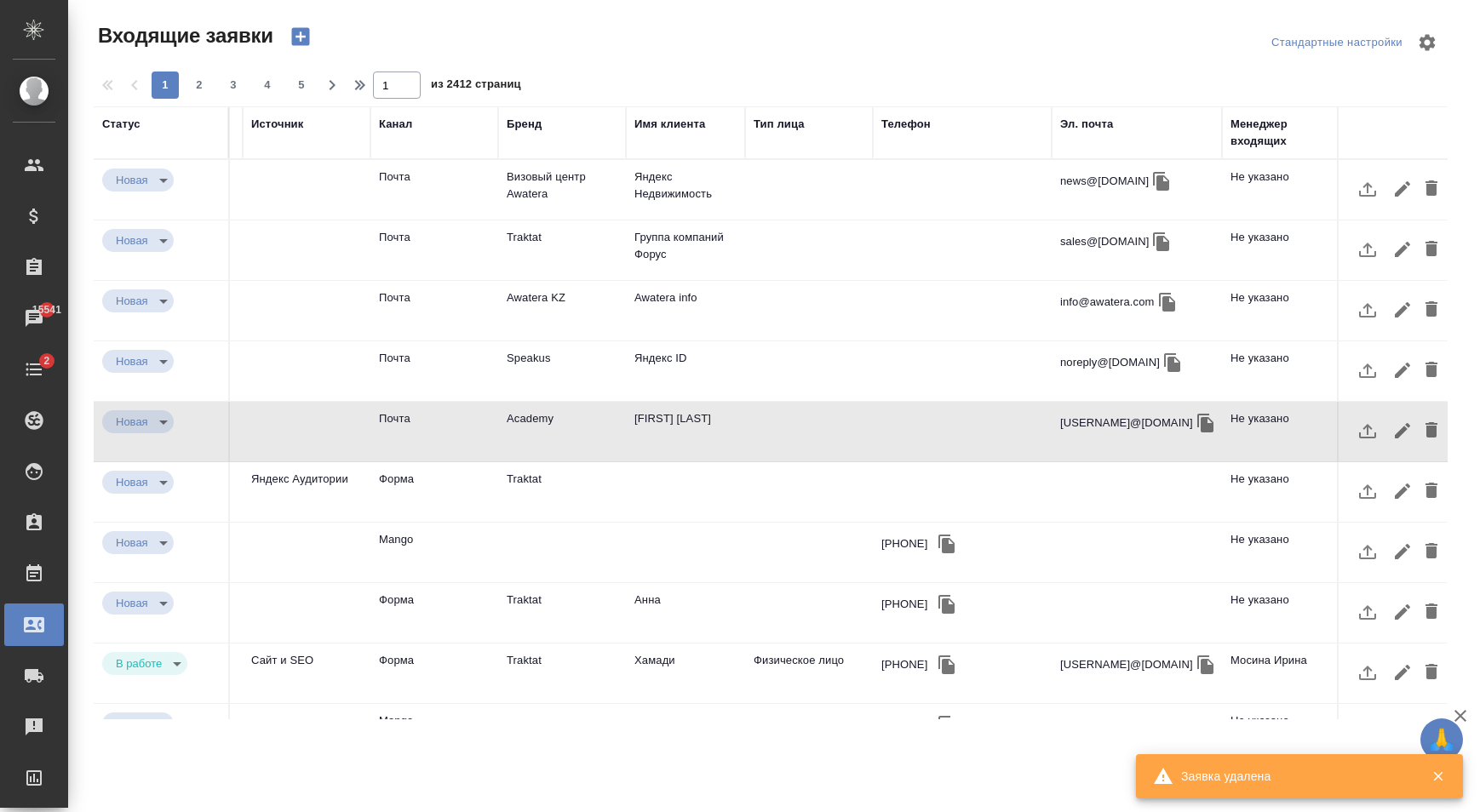 click at bounding box center [809, 190] 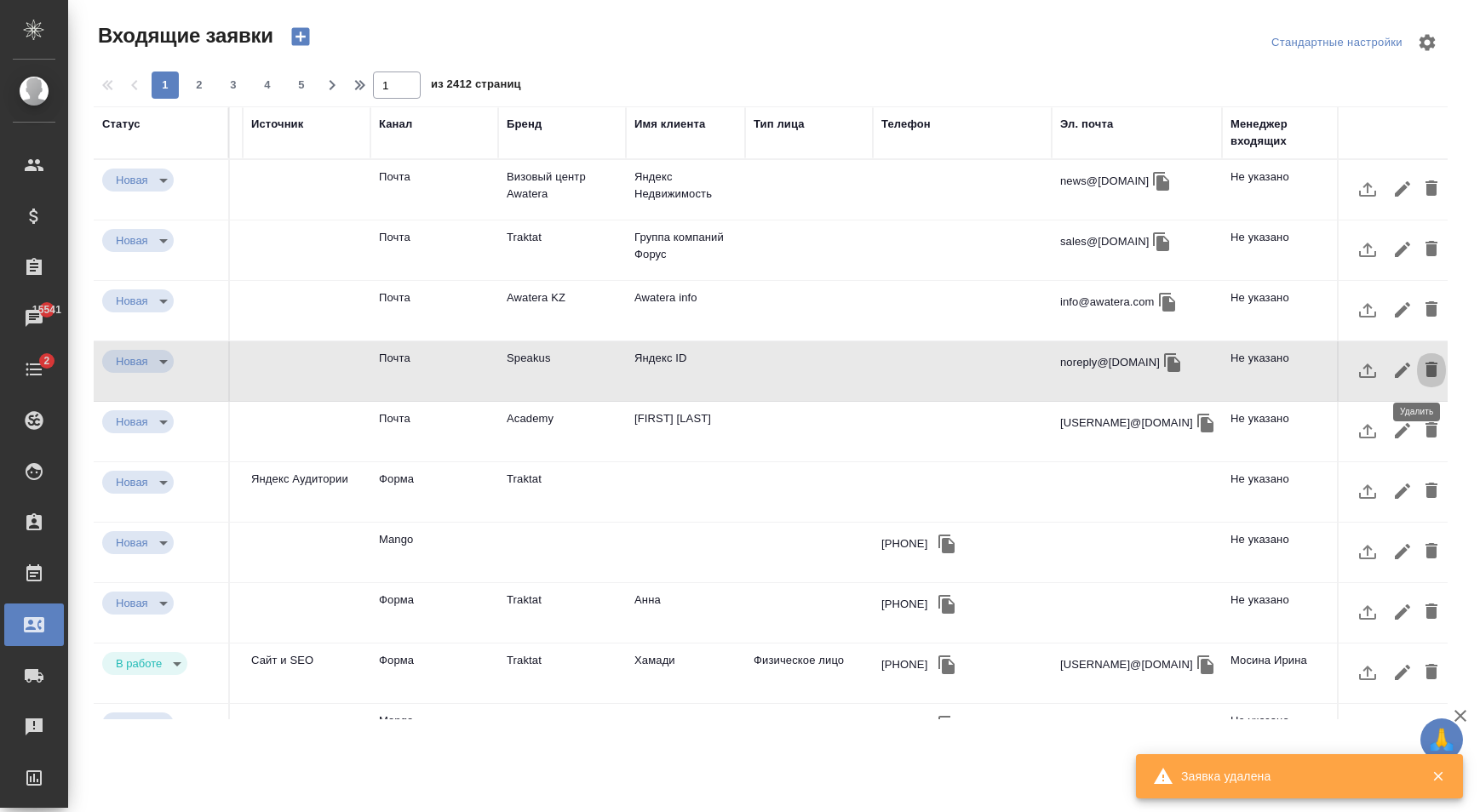 click 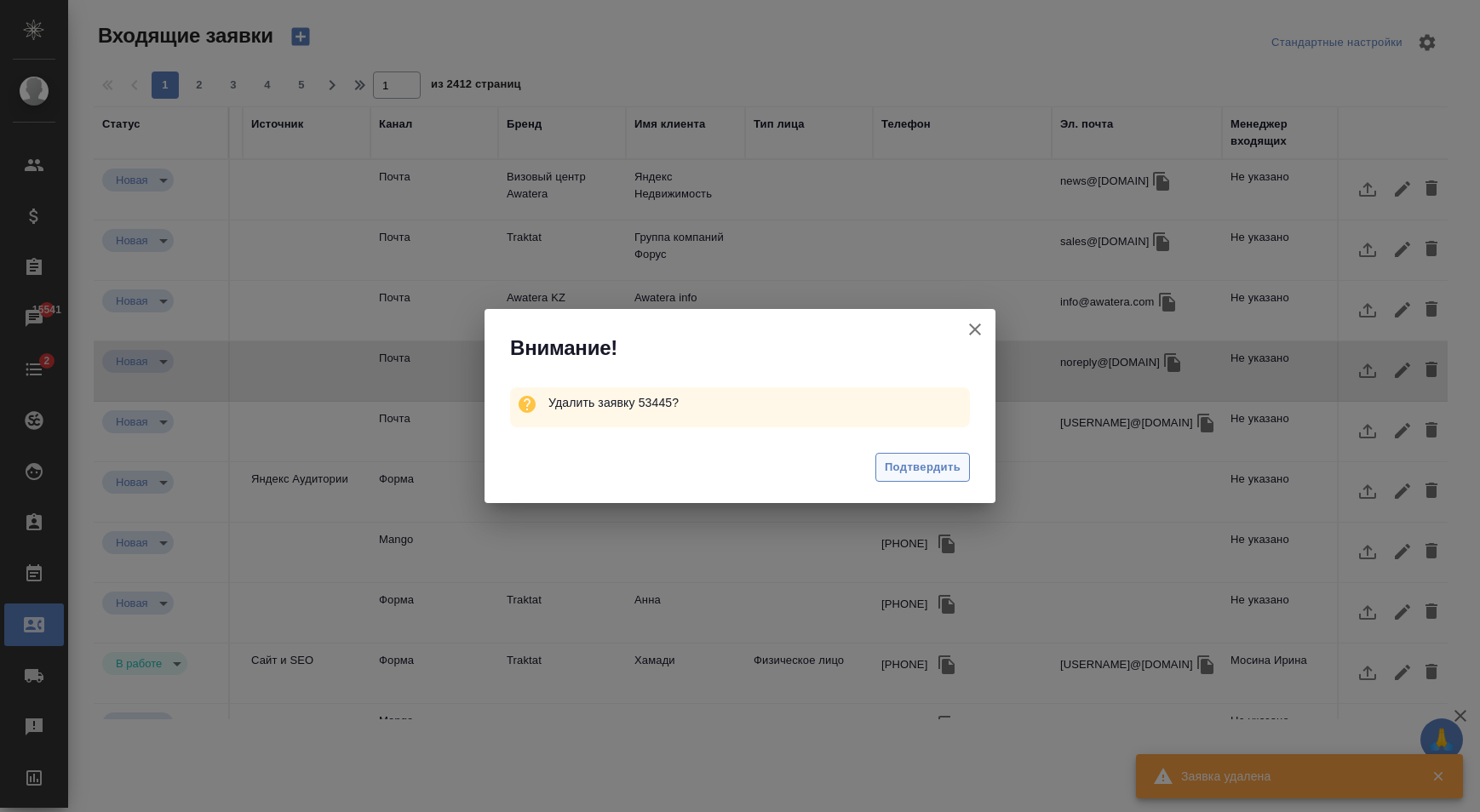 click on "Подтвердить" at bounding box center (922, 467) 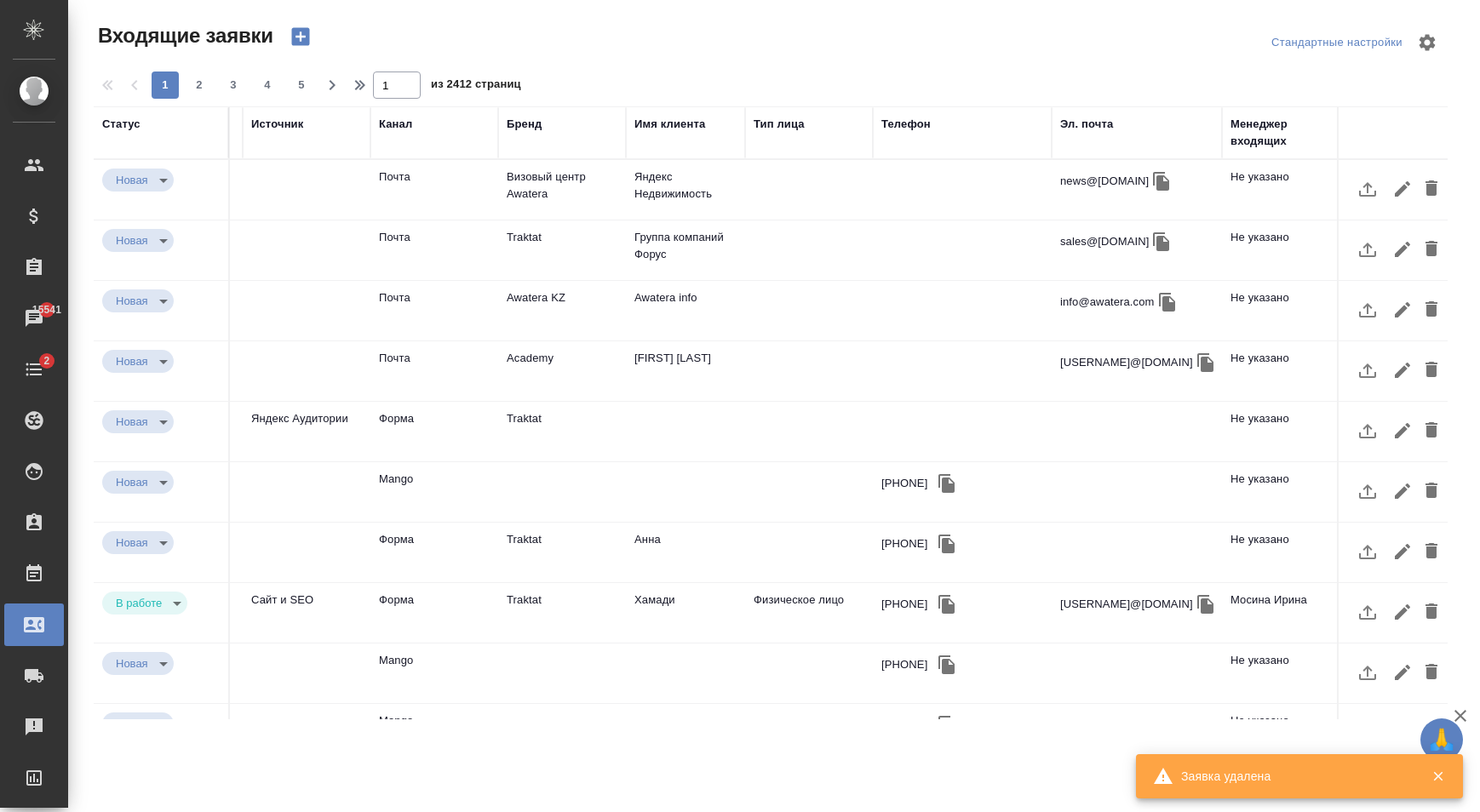 click at bounding box center [962, 190] 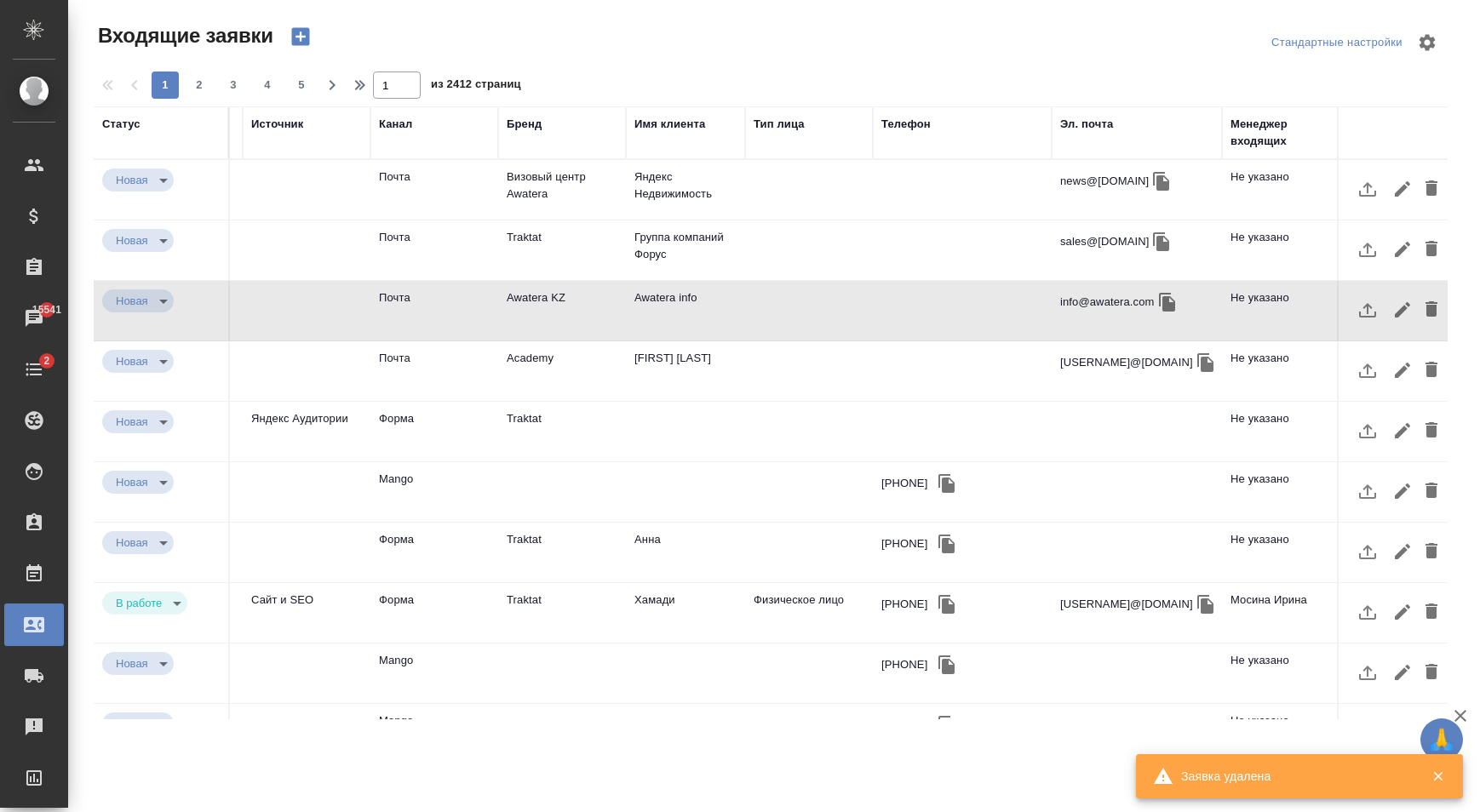 click at bounding box center (962, 190) 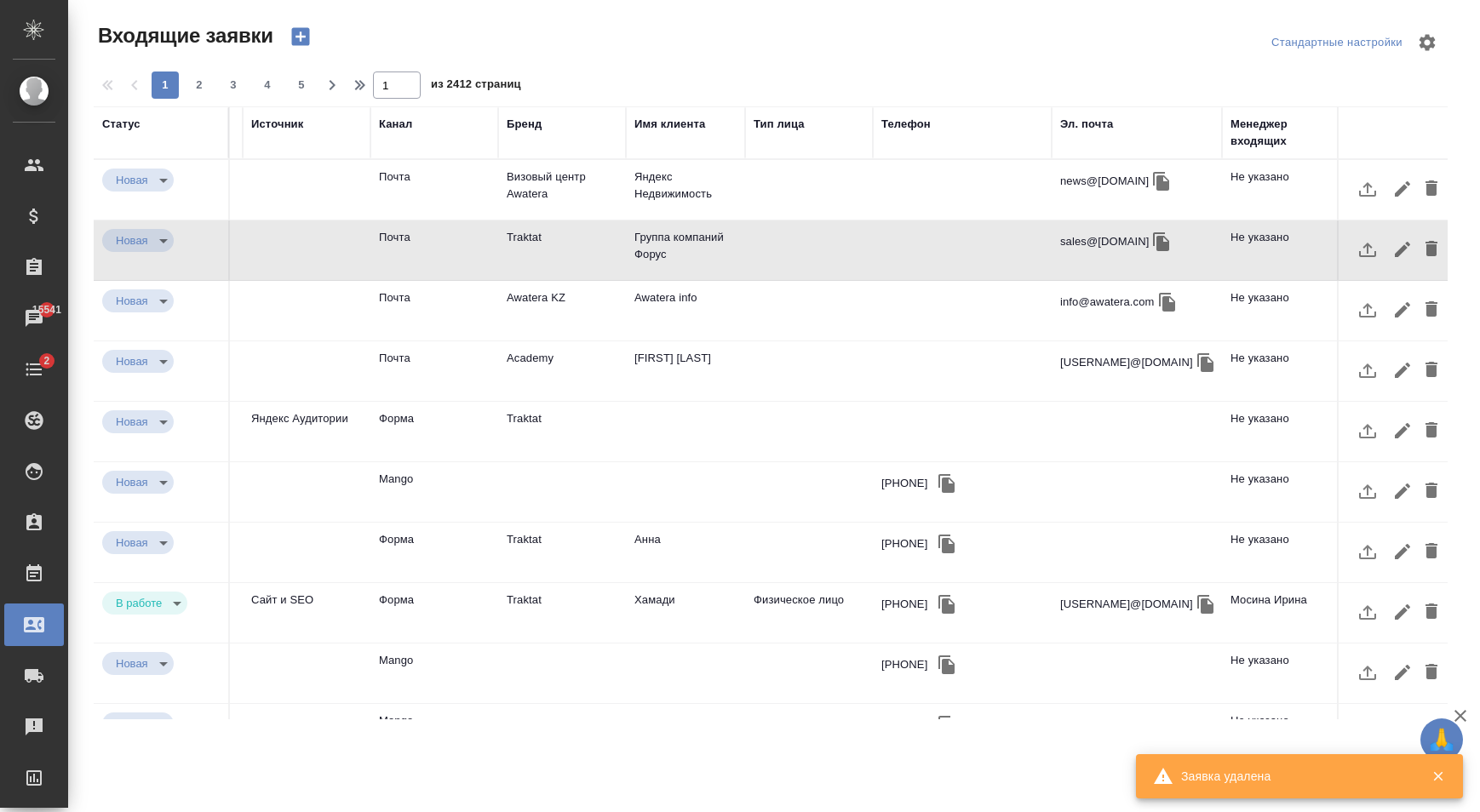 click at bounding box center (809, 190) 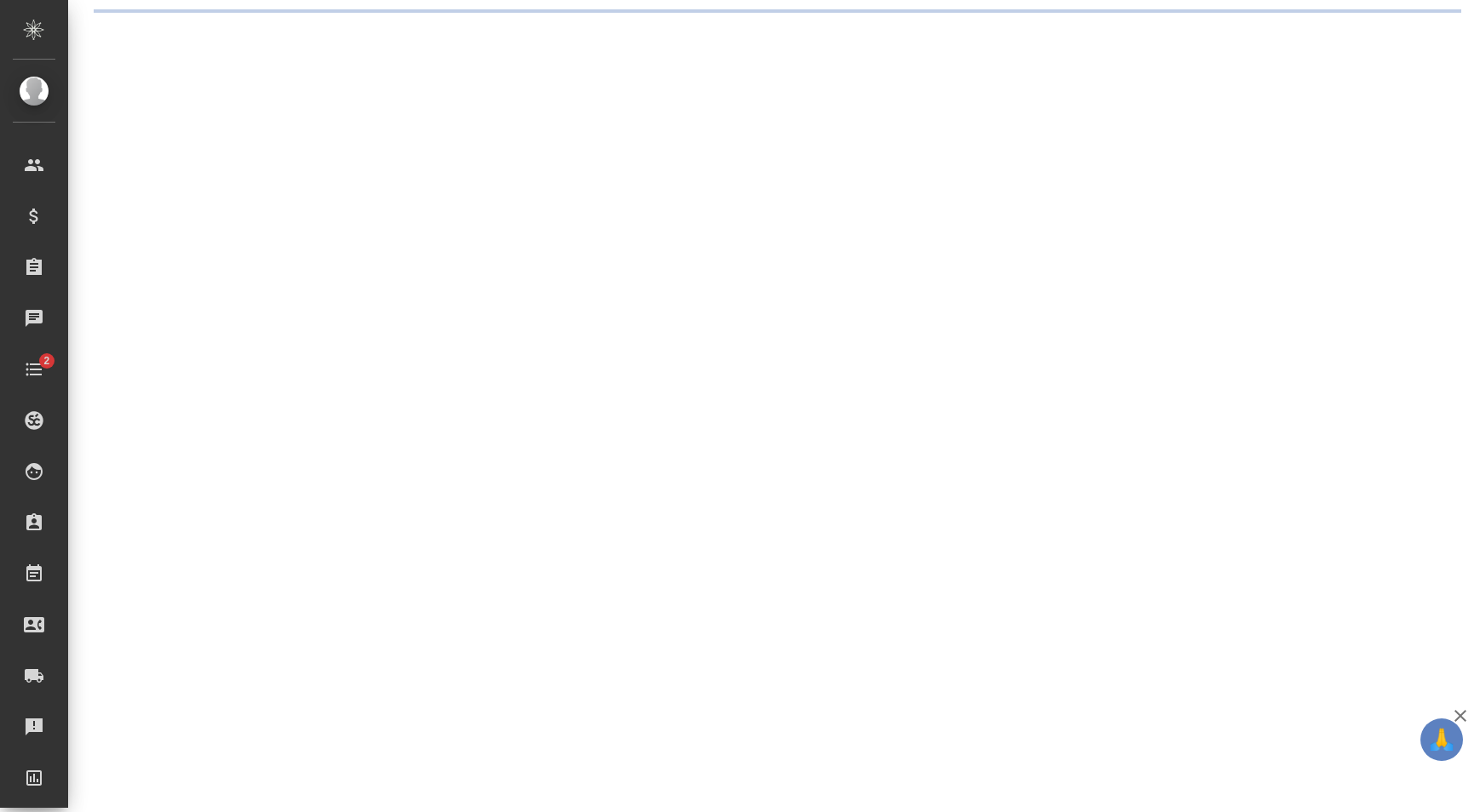 scroll, scrollTop: 0, scrollLeft: 0, axis: both 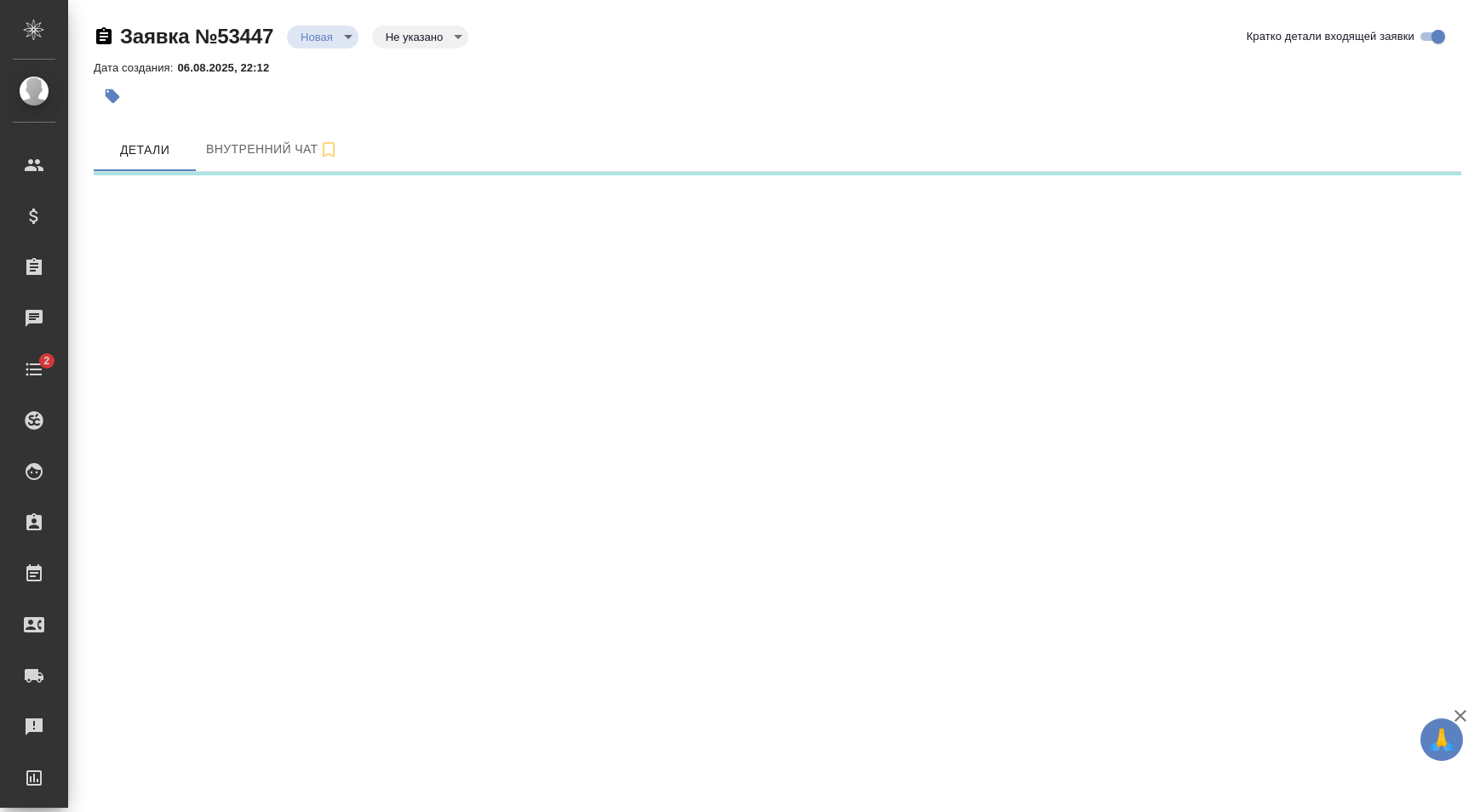 select on "RU" 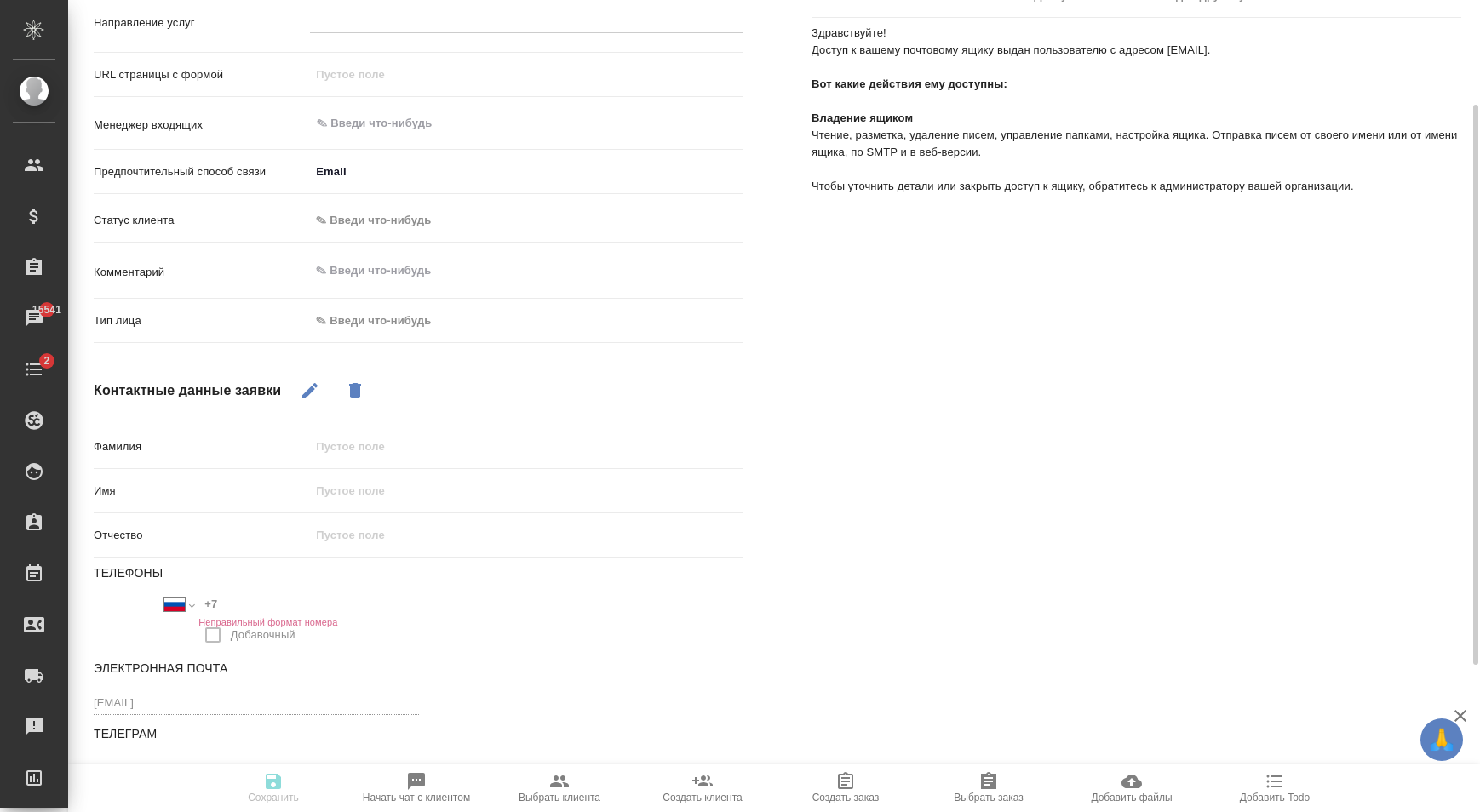scroll, scrollTop: 0, scrollLeft: 0, axis: both 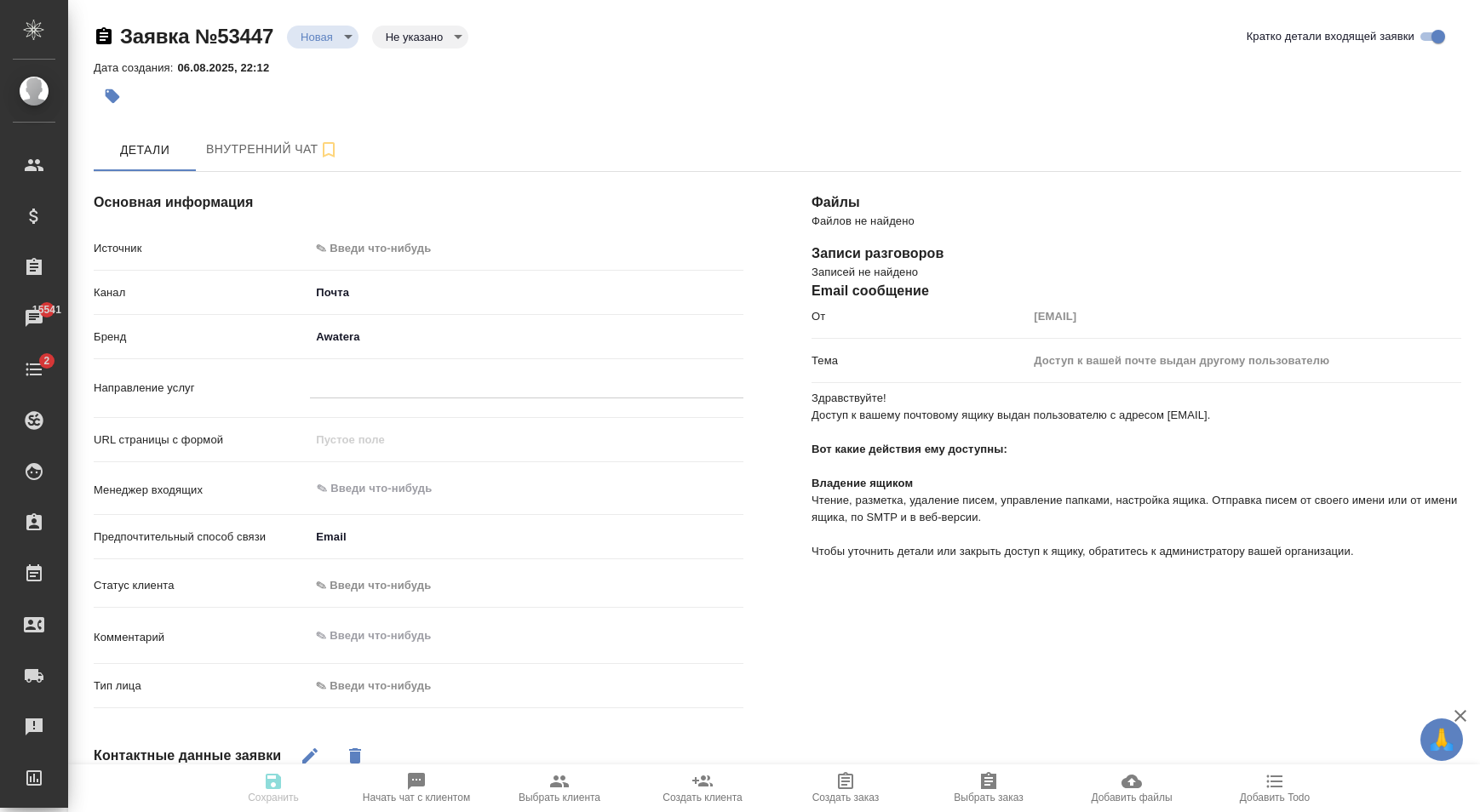click on "🙏 .cls-1
fill:#fff;
AWATERA Карапетян Давид Клиенты Спецификации Заказы 15541 Чаты 2 Todo Проекты SC Исполнители Кандидаты Работы Входящие заявки Заявки на доставку Рекламации Проекты процессинга Конференции Администрирование Выйти Заявка №53447 Новая new Не указано notSelected Кратко детали входящей заявки Дата создания: 06.08.2025, 22:12 Детали Внутренний чат Основная информация Источник ✎ Введи что-нибудь Канал Почта 640a088c6aae0874b0a8d791 Бренд Awatera awatera Направление услуг   URL страницы с формой Менеджер входящих ​ Предпочтительный способ связи Email email Статус клиента x Имя +7" at bounding box center [740, 406] 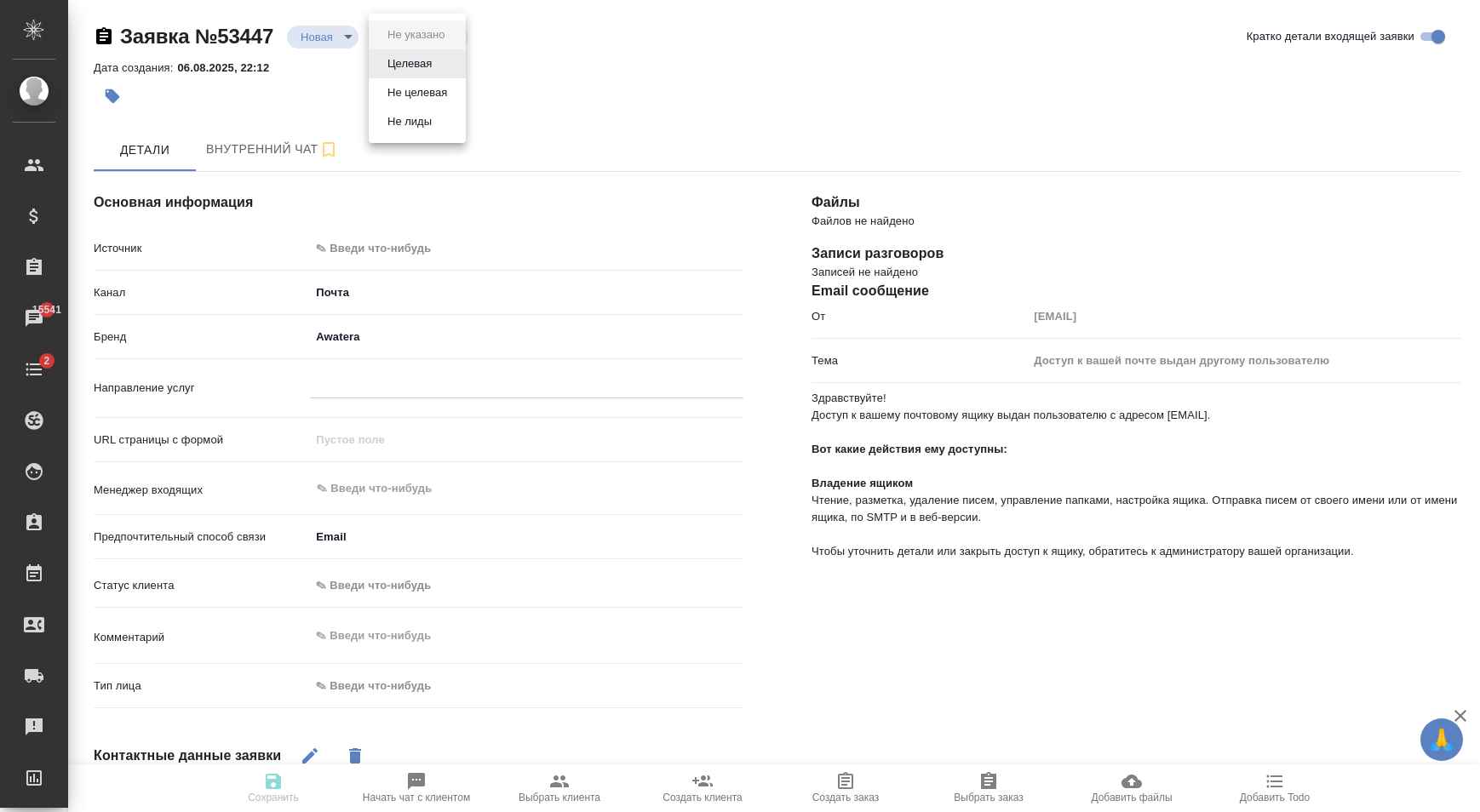 click at bounding box center [740, 406] 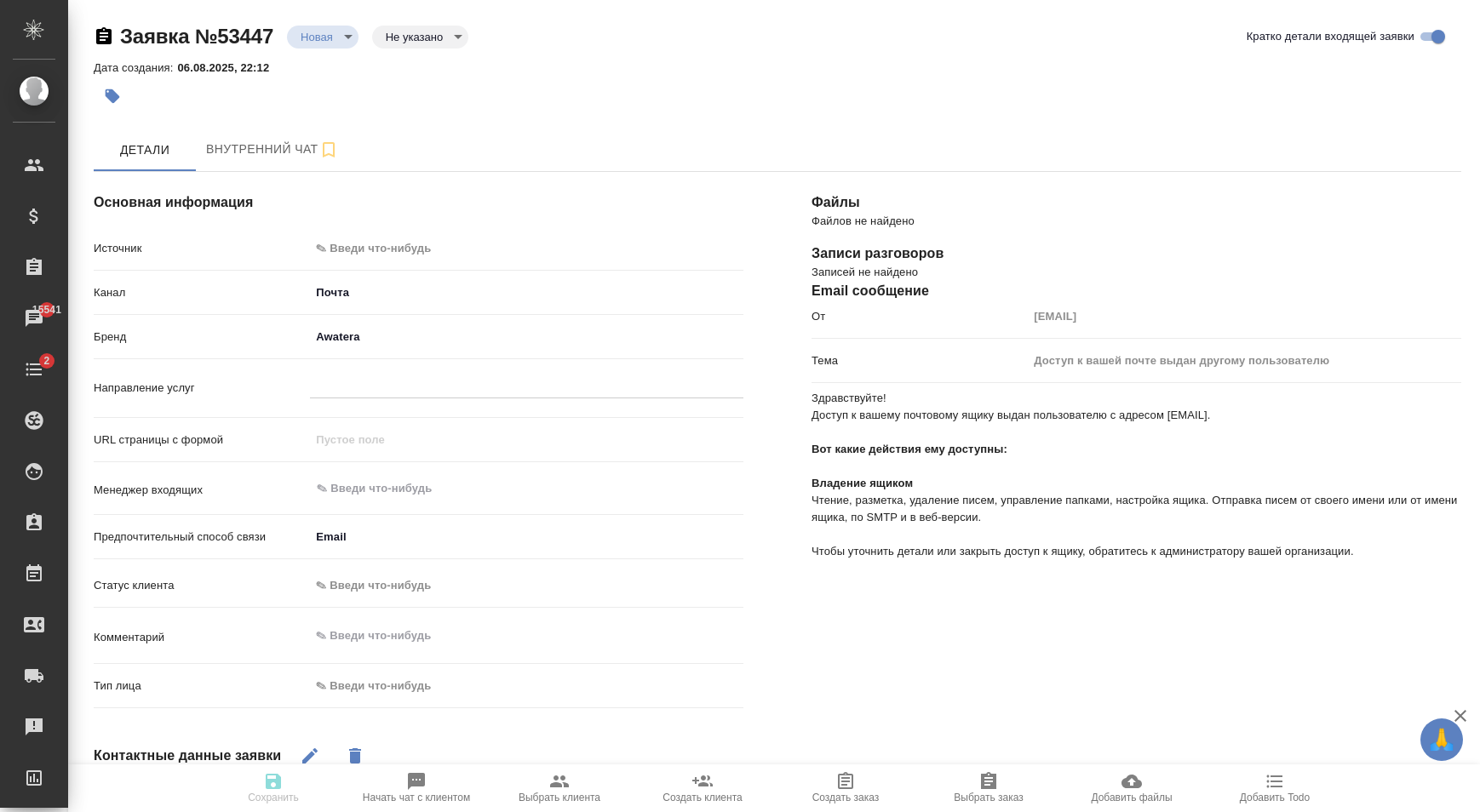 type on "x" 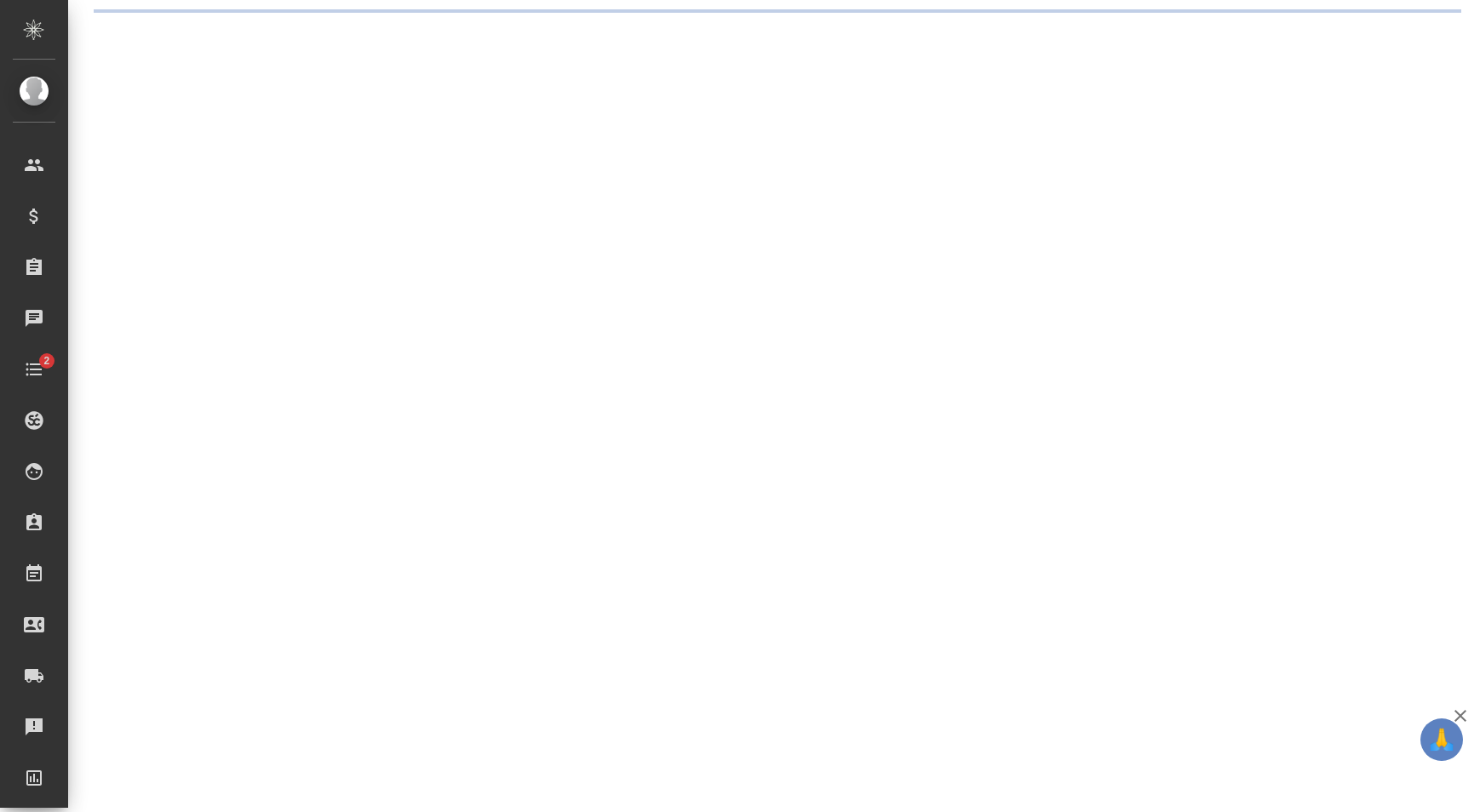 scroll, scrollTop: 0, scrollLeft: 0, axis: both 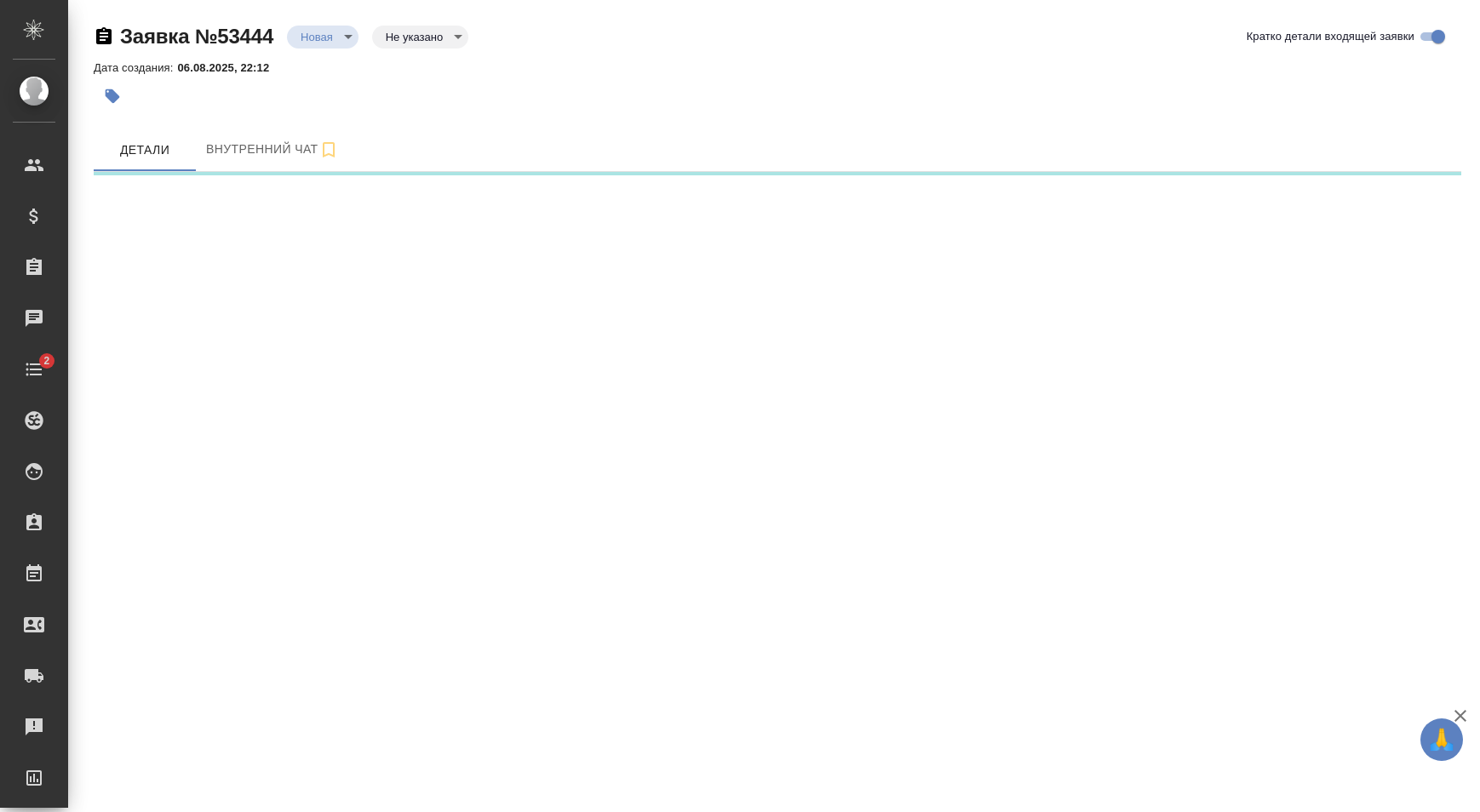 select on "RU" 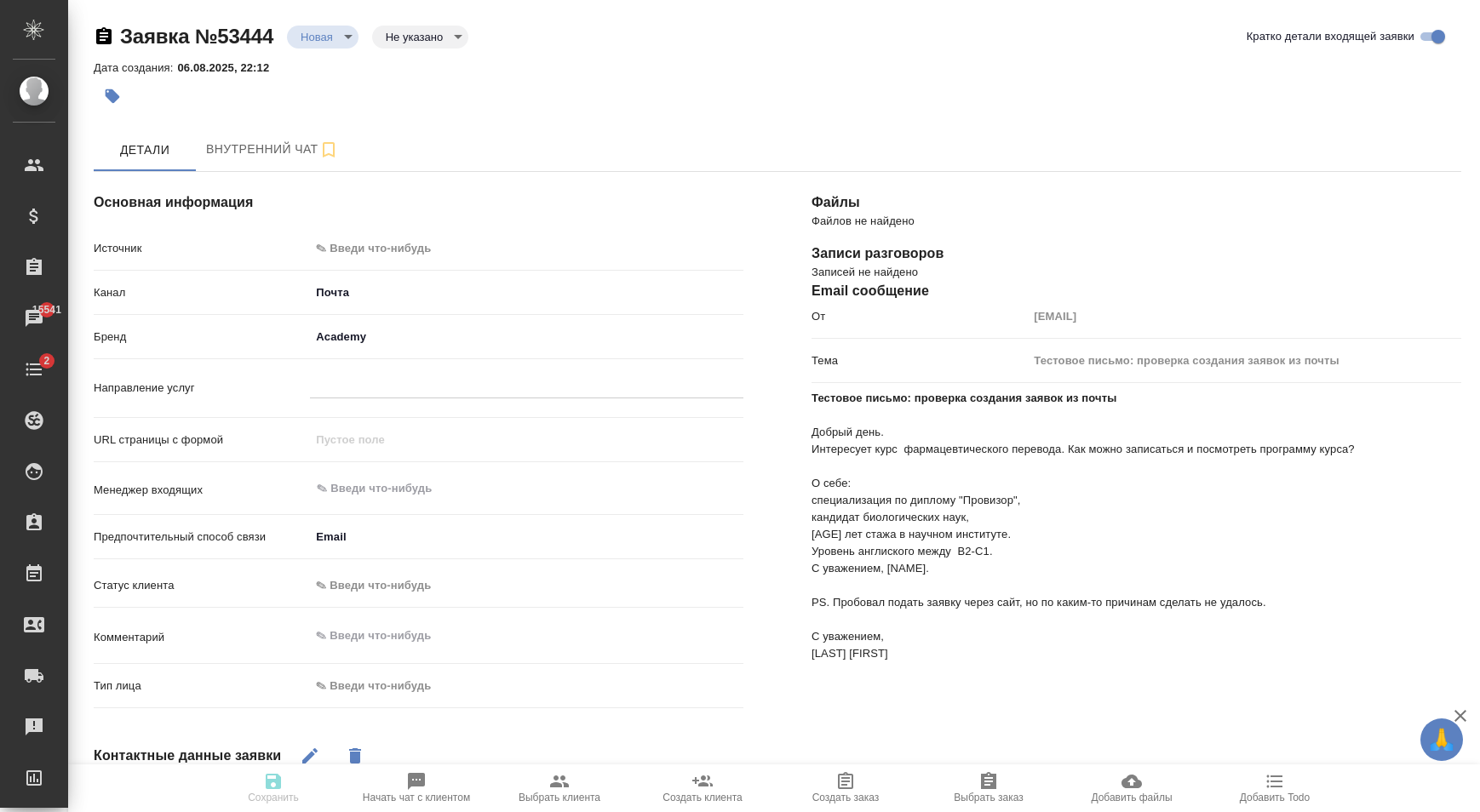 type on "x" 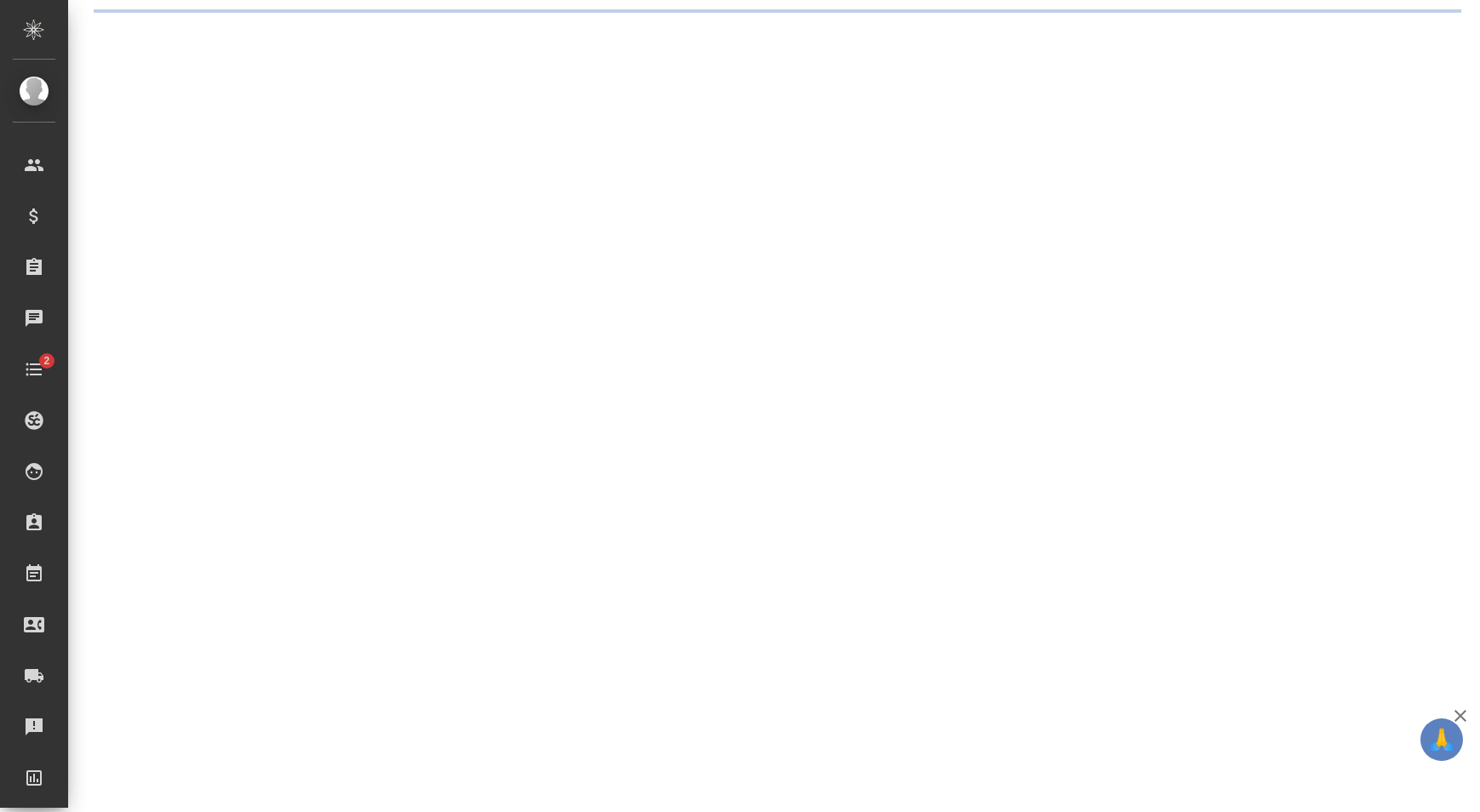 scroll, scrollTop: 0, scrollLeft: 0, axis: both 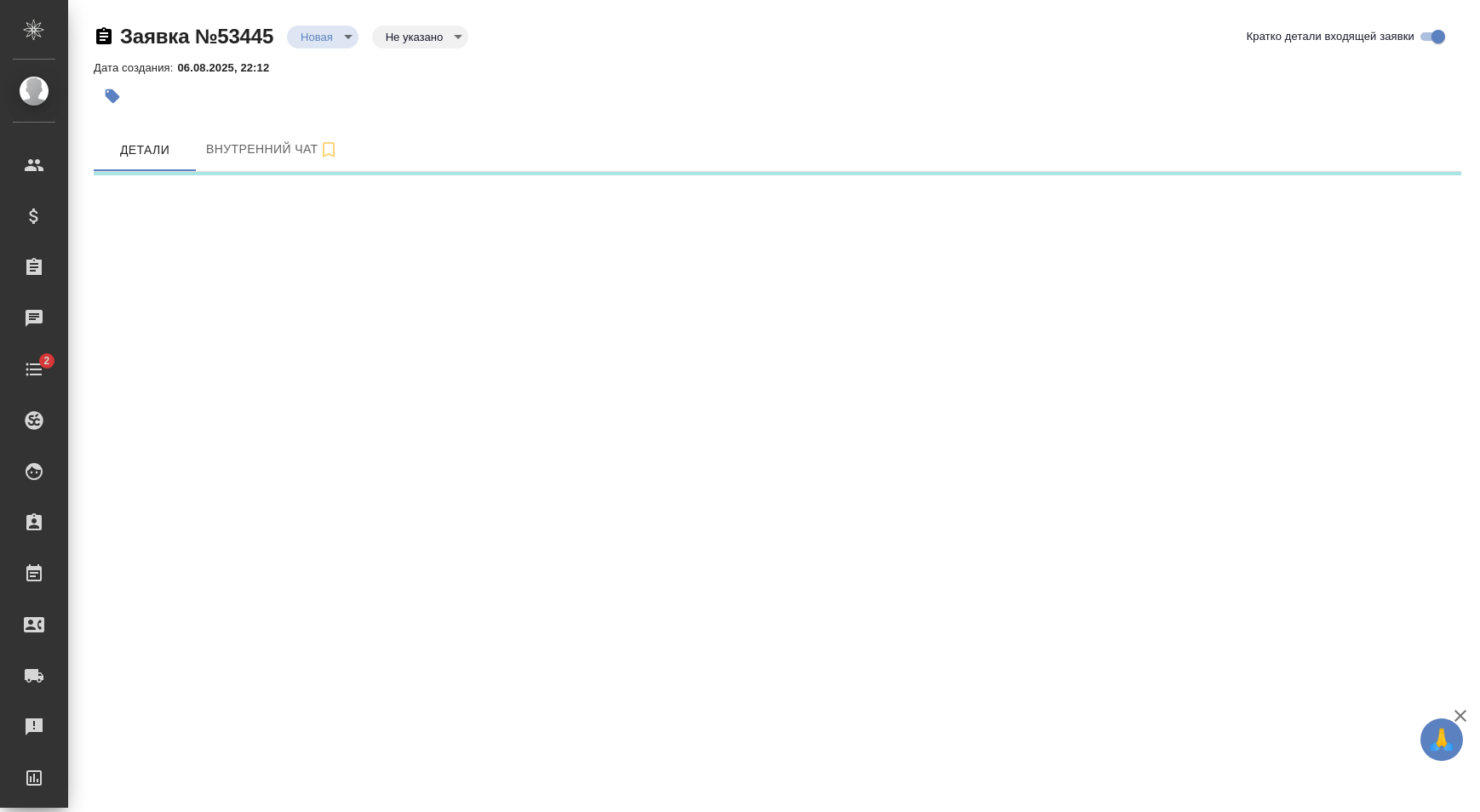 select on "RU" 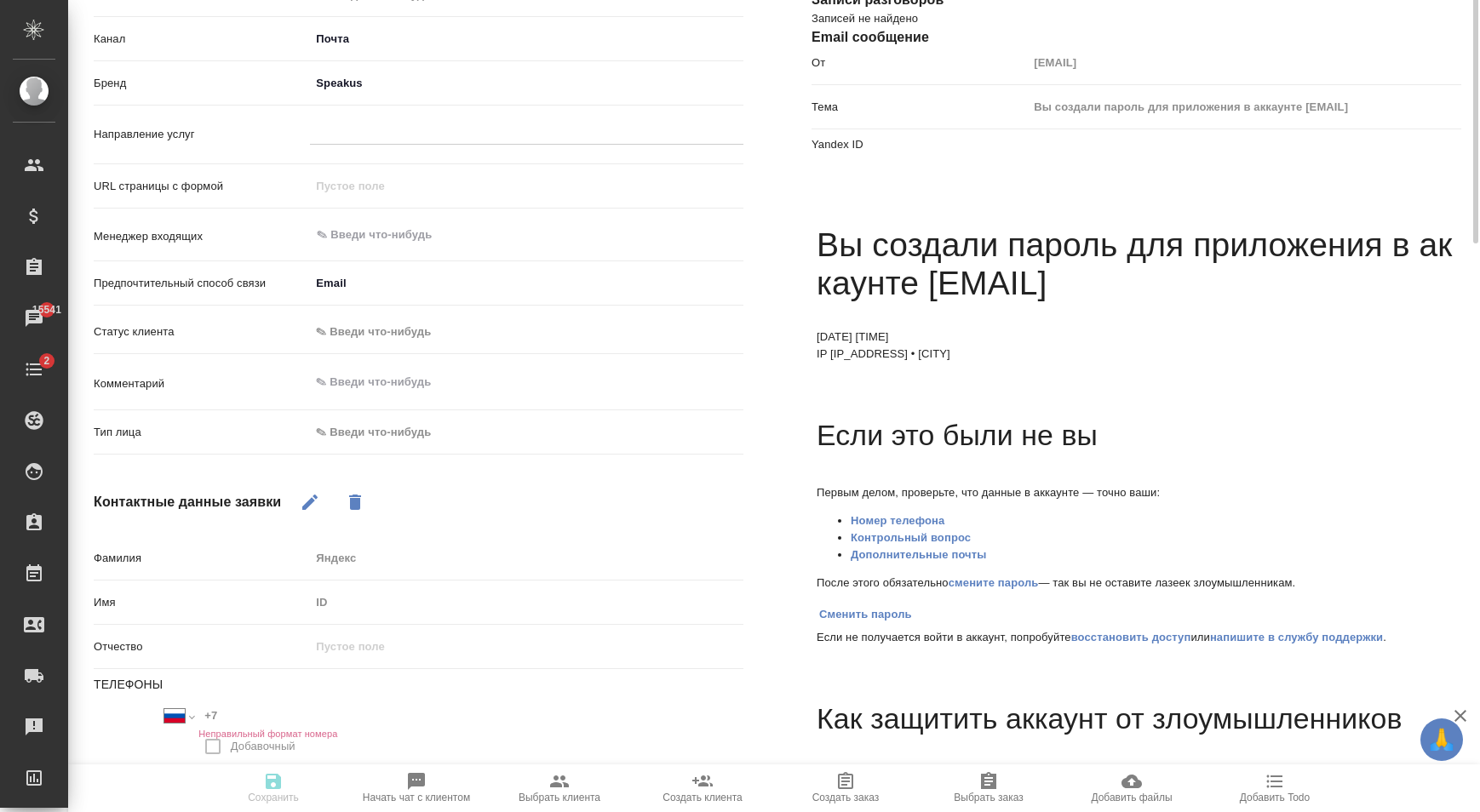 scroll, scrollTop: 0, scrollLeft: 0, axis: both 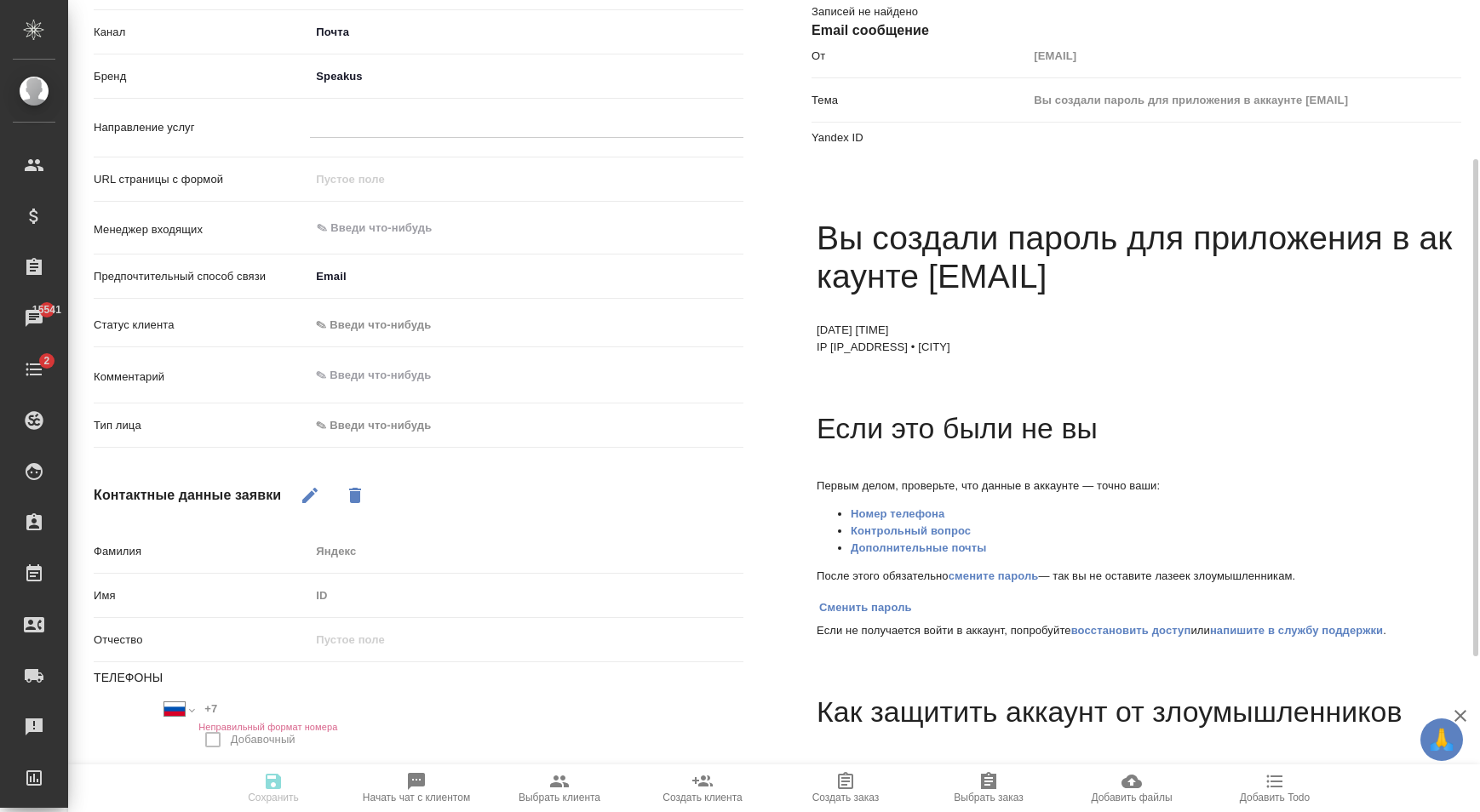 type on "x" 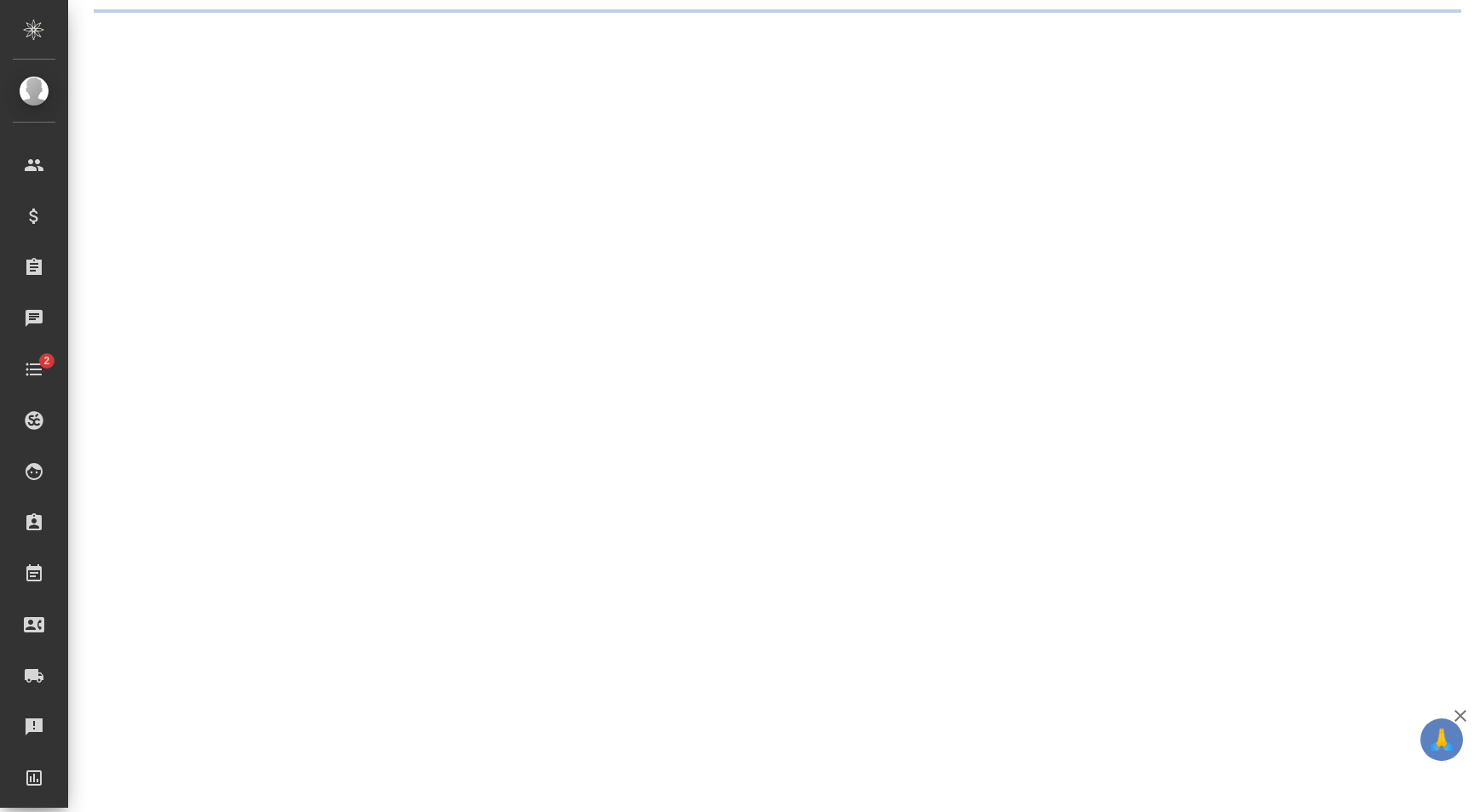 scroll, scrollTop: 0, scrollLeft: 0, axis: both 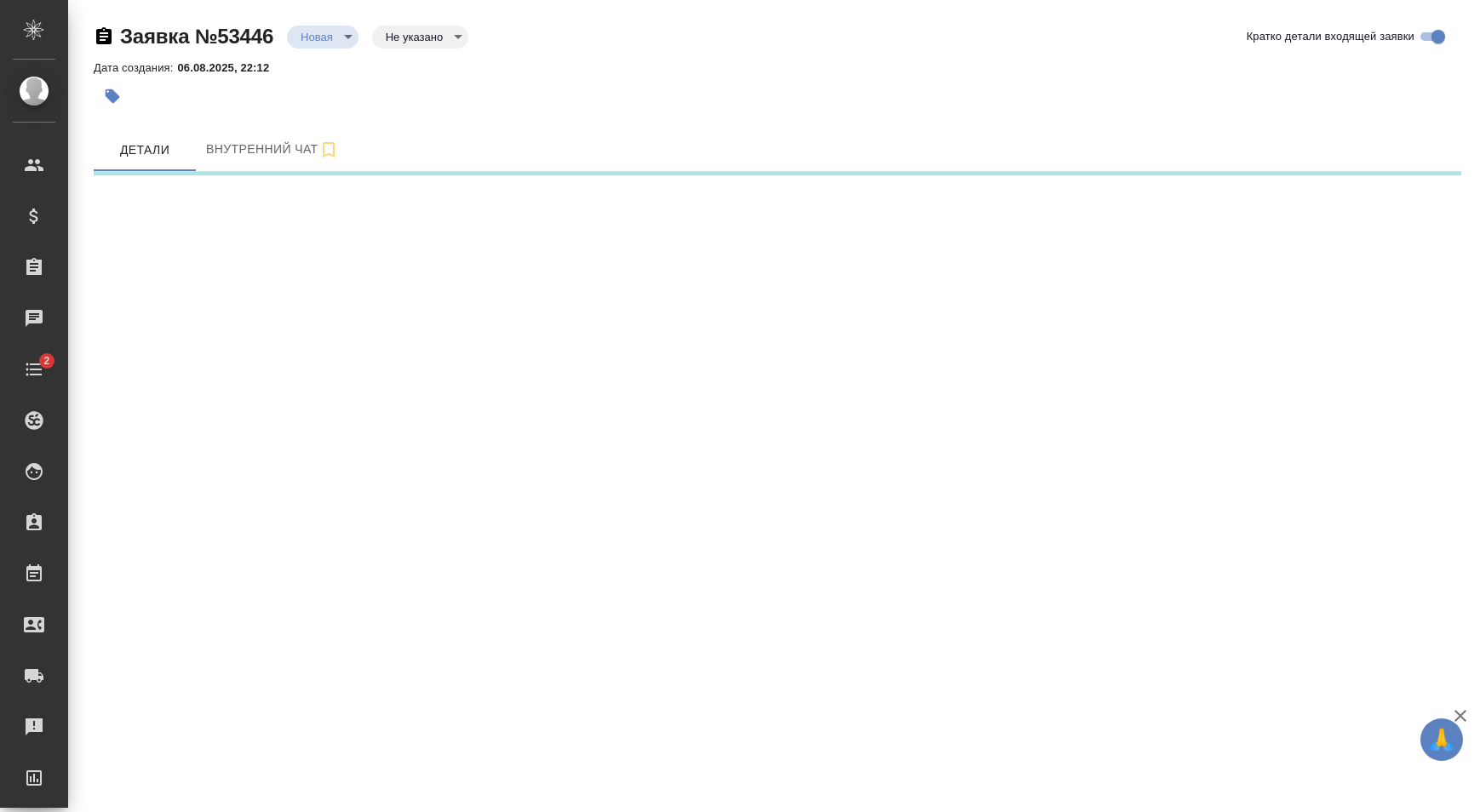 select on "RU" 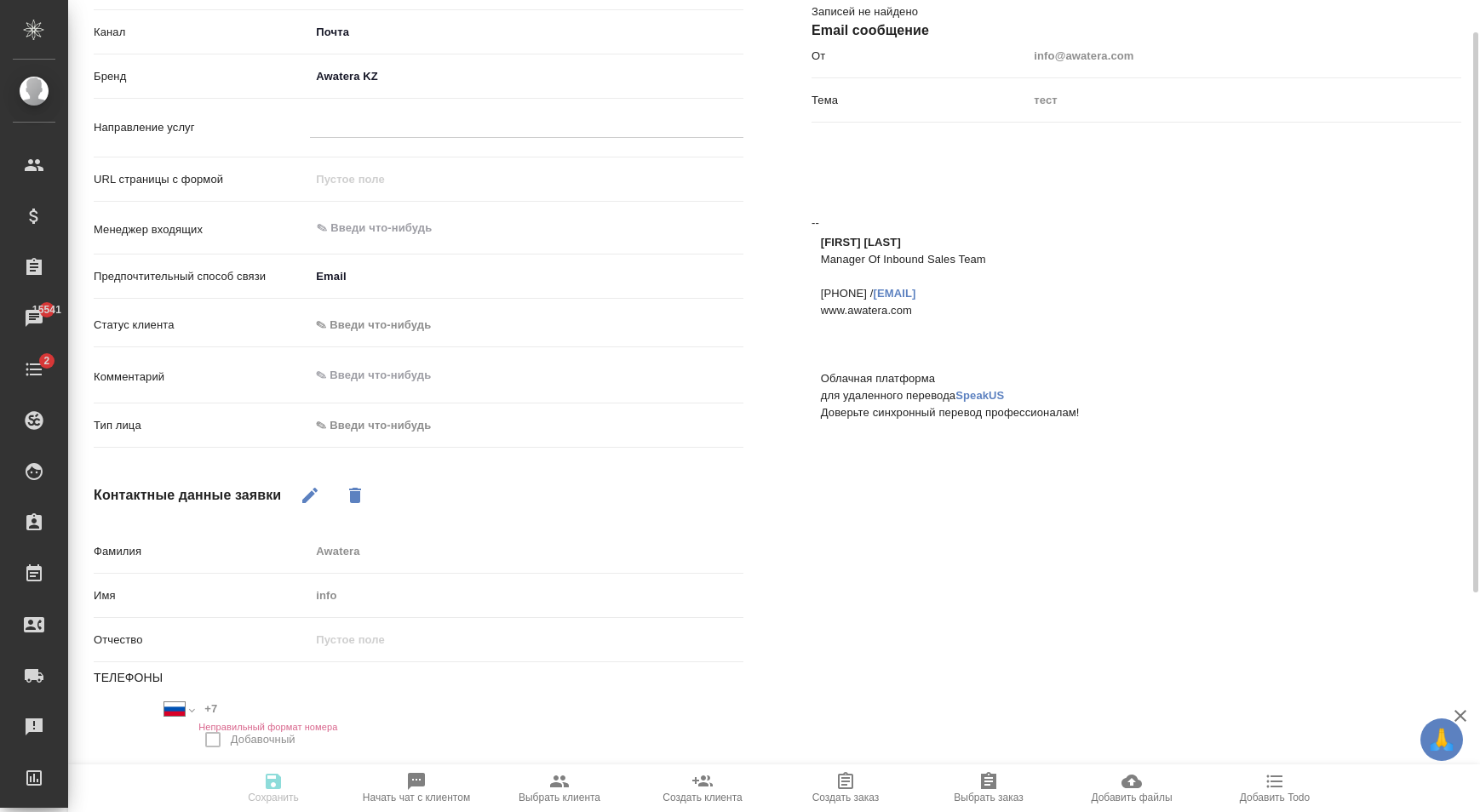 scroll, scrollTop: 0, scrollLeft: 0, axis: both 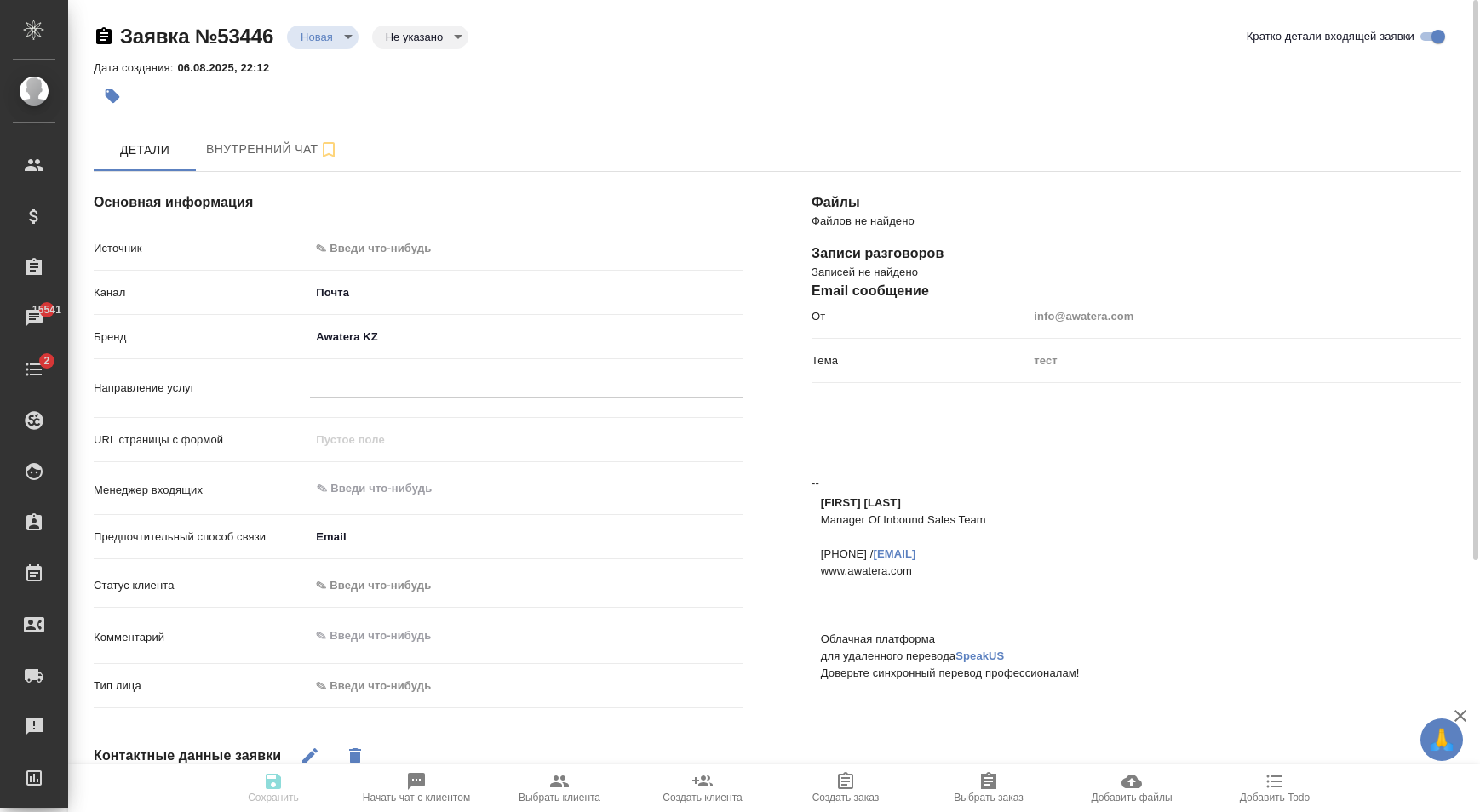 type on "x" 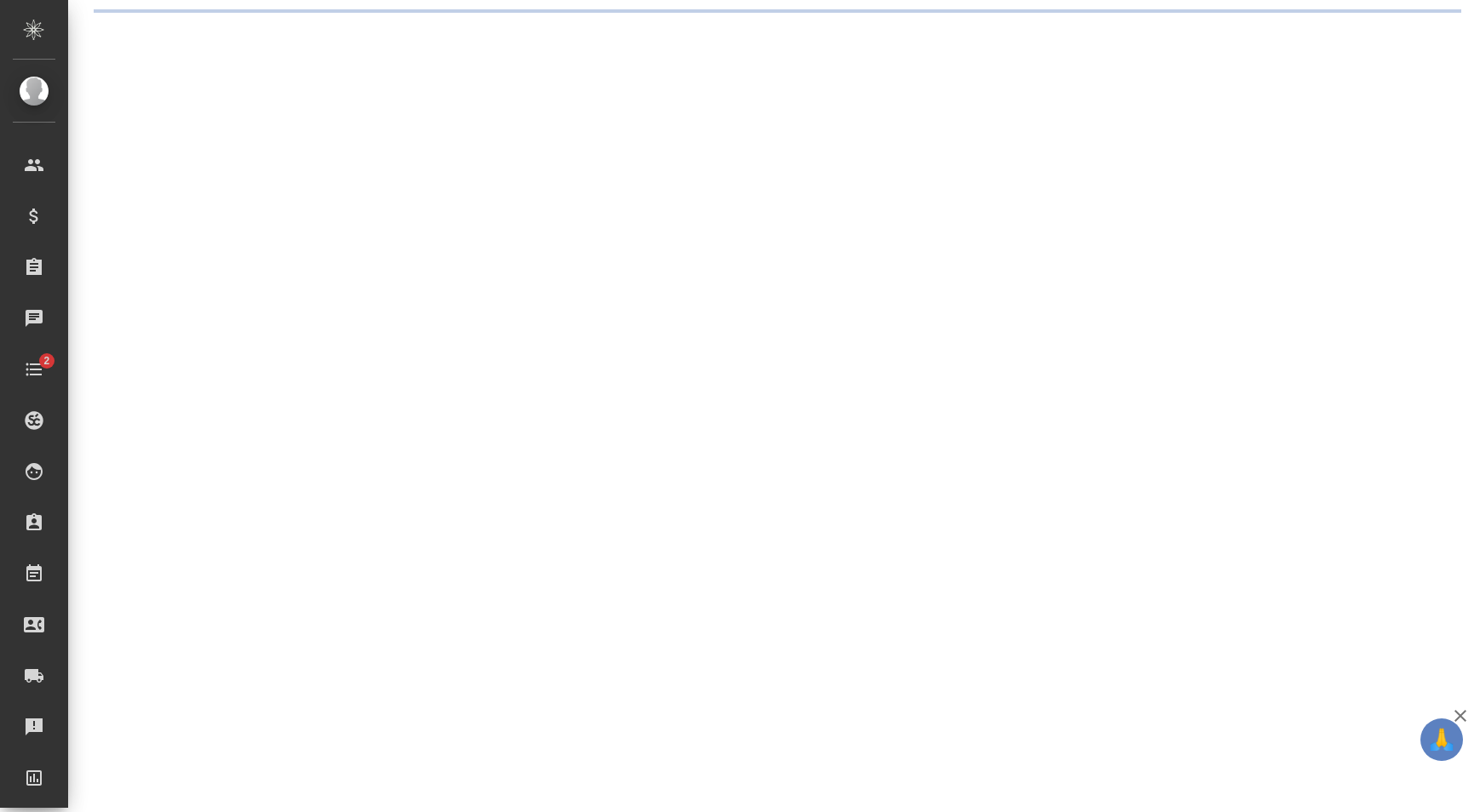 scroll, scrollTop: 0, scrollLeft: 0, axis: both 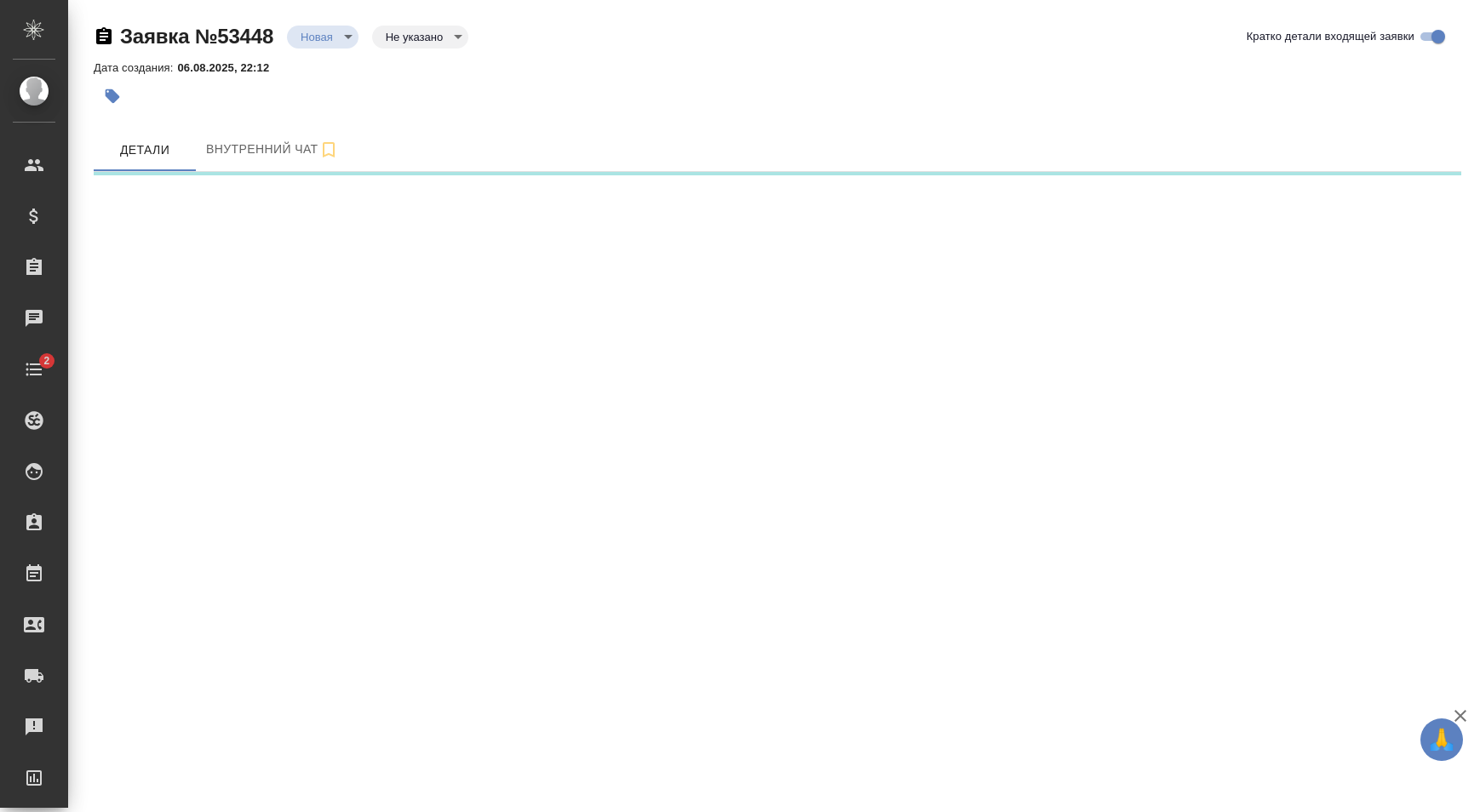 select on "RU" 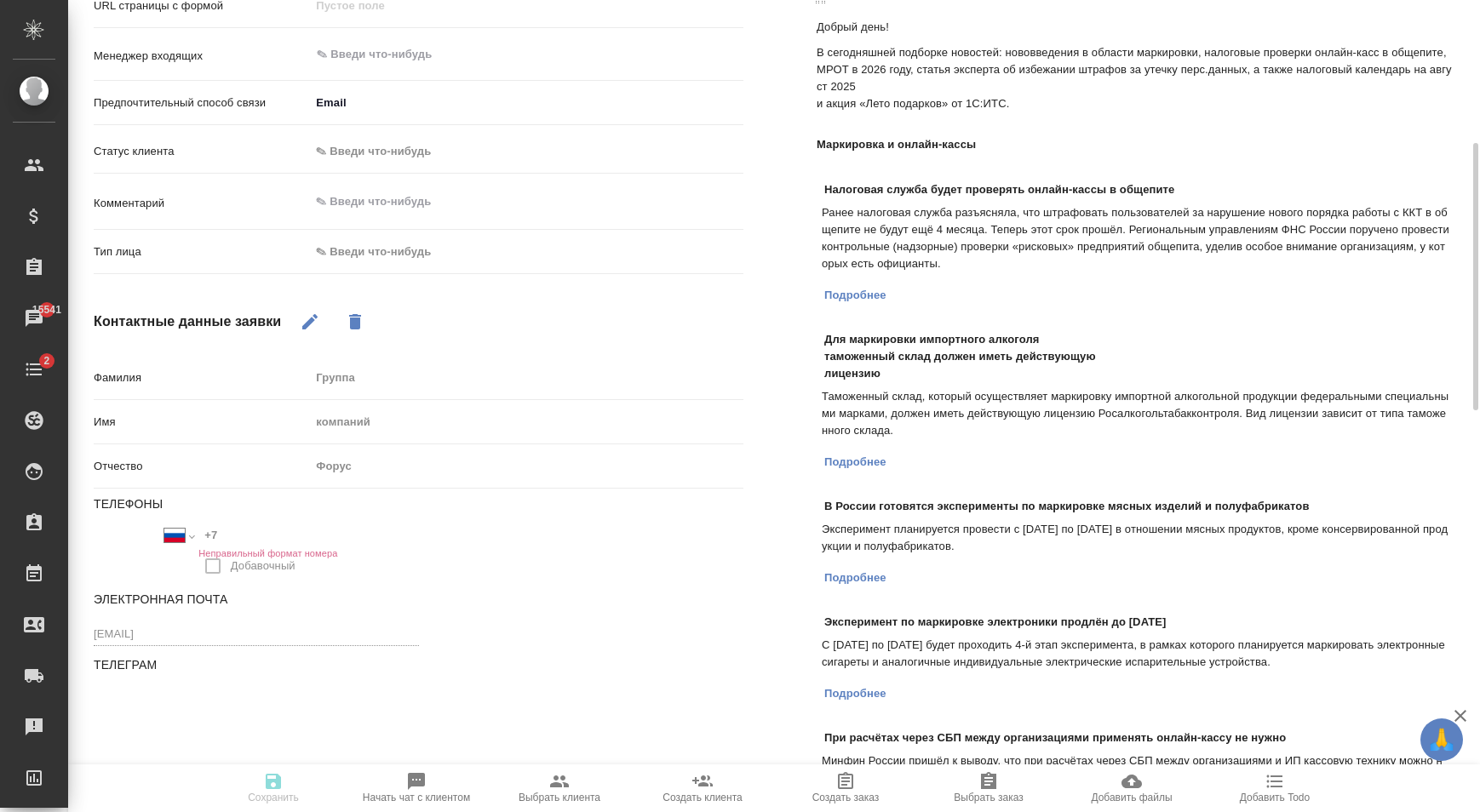 scroll, scrollTop: 0, scrollLeft: 0, axis: both 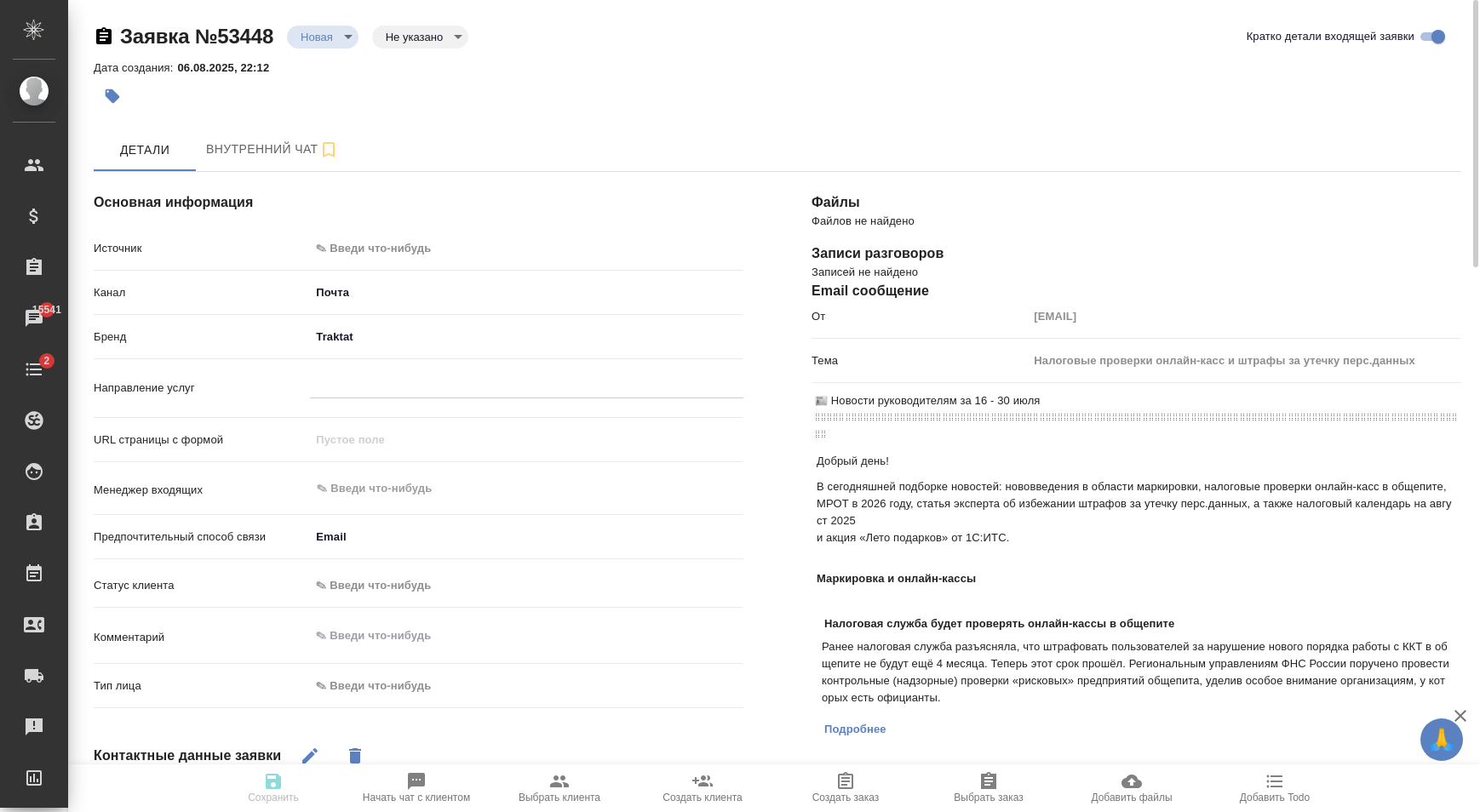 type on "x" 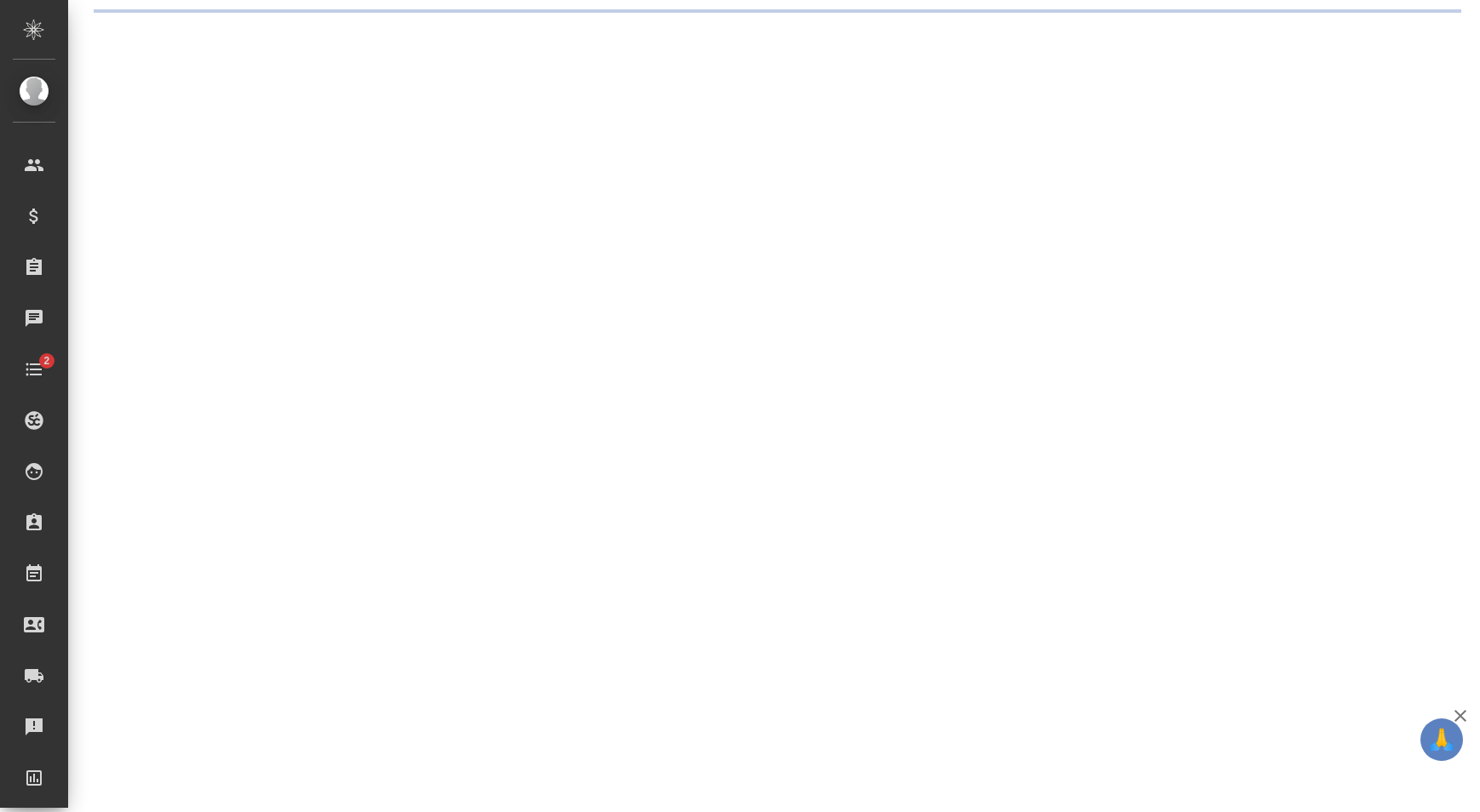 scroll, scrollTop: 0, scrollLeft: 0, axis: both 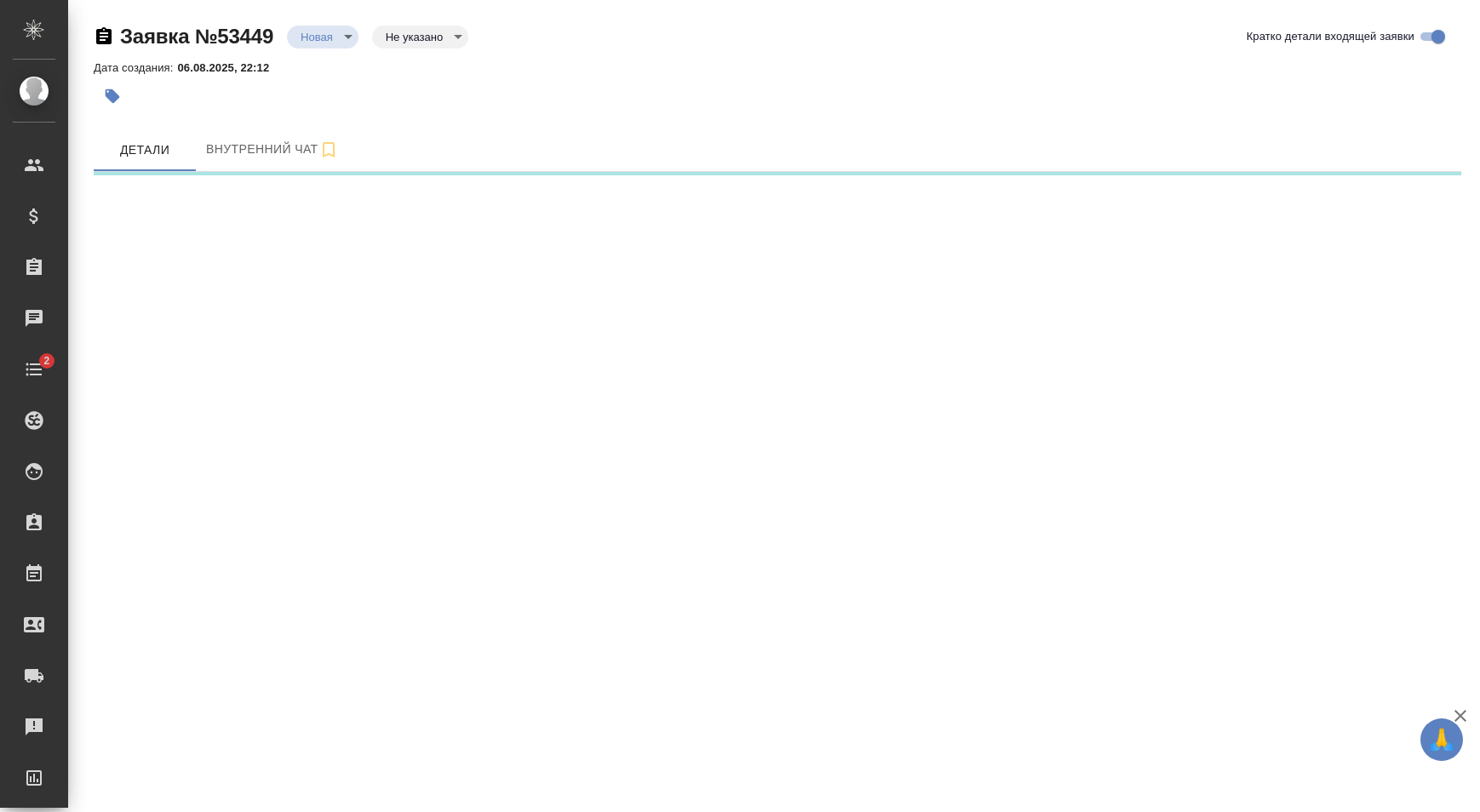 select on "RU" 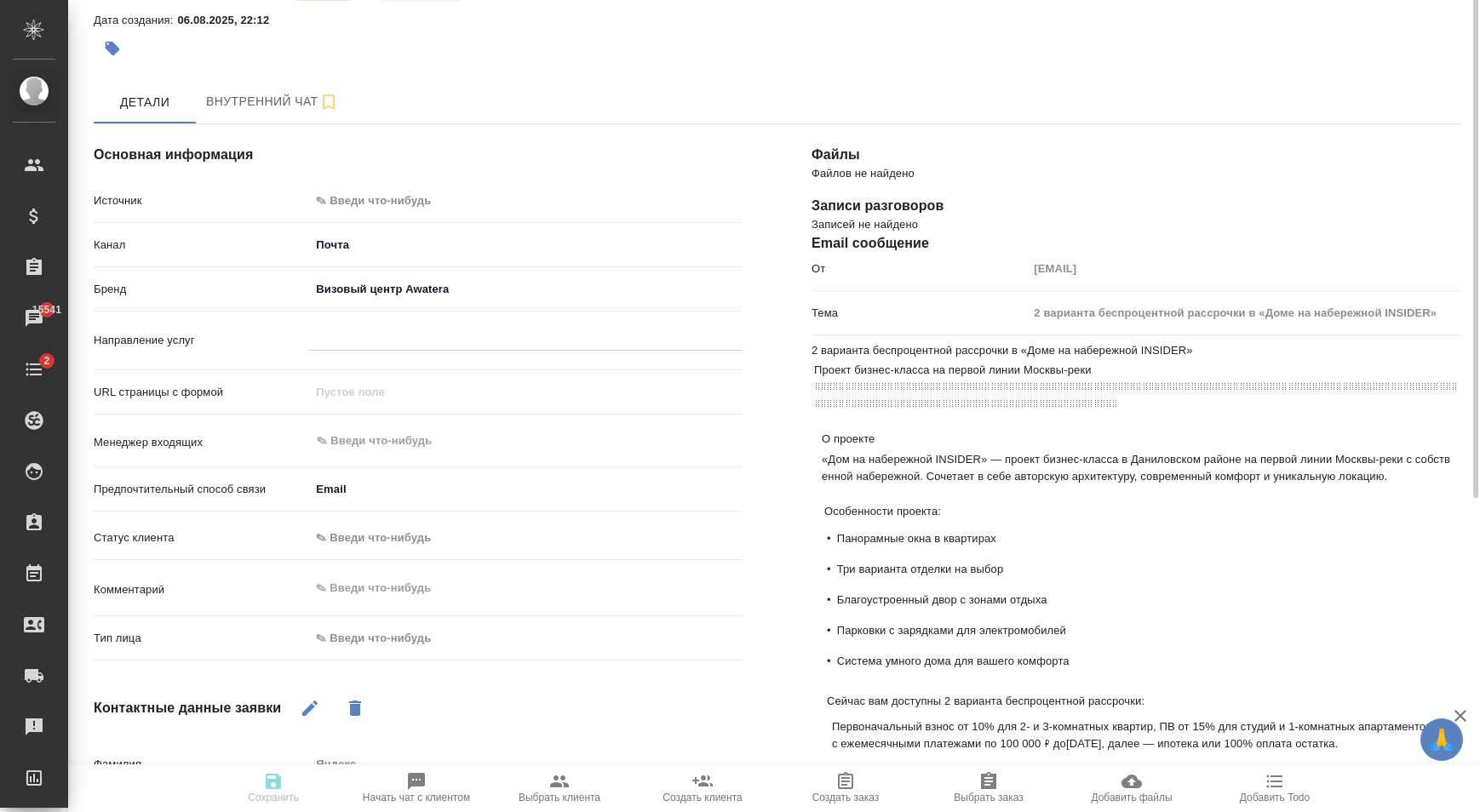 scroll, scrollTop: 0, scrollLeft: 0, axis: both 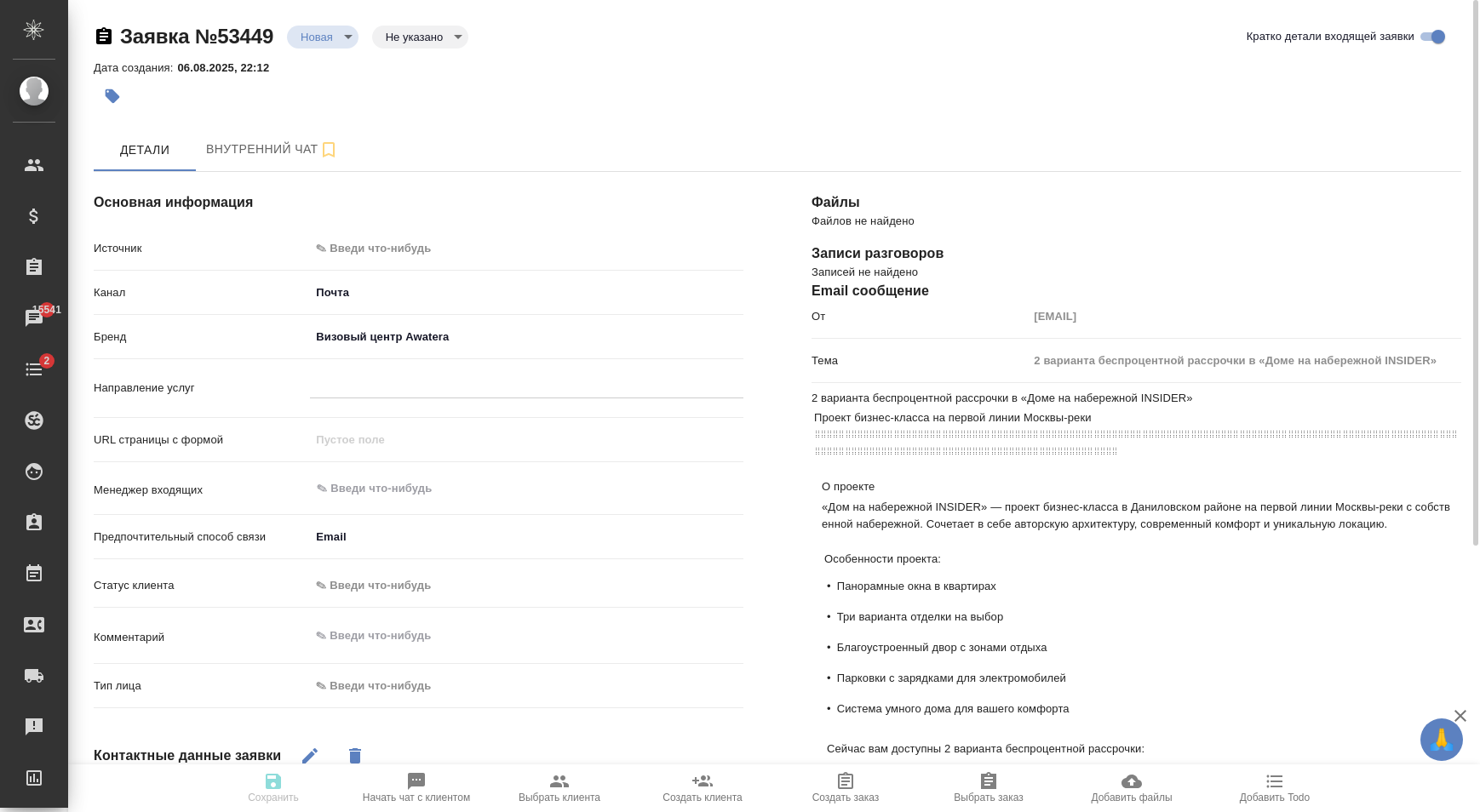 type on "x" 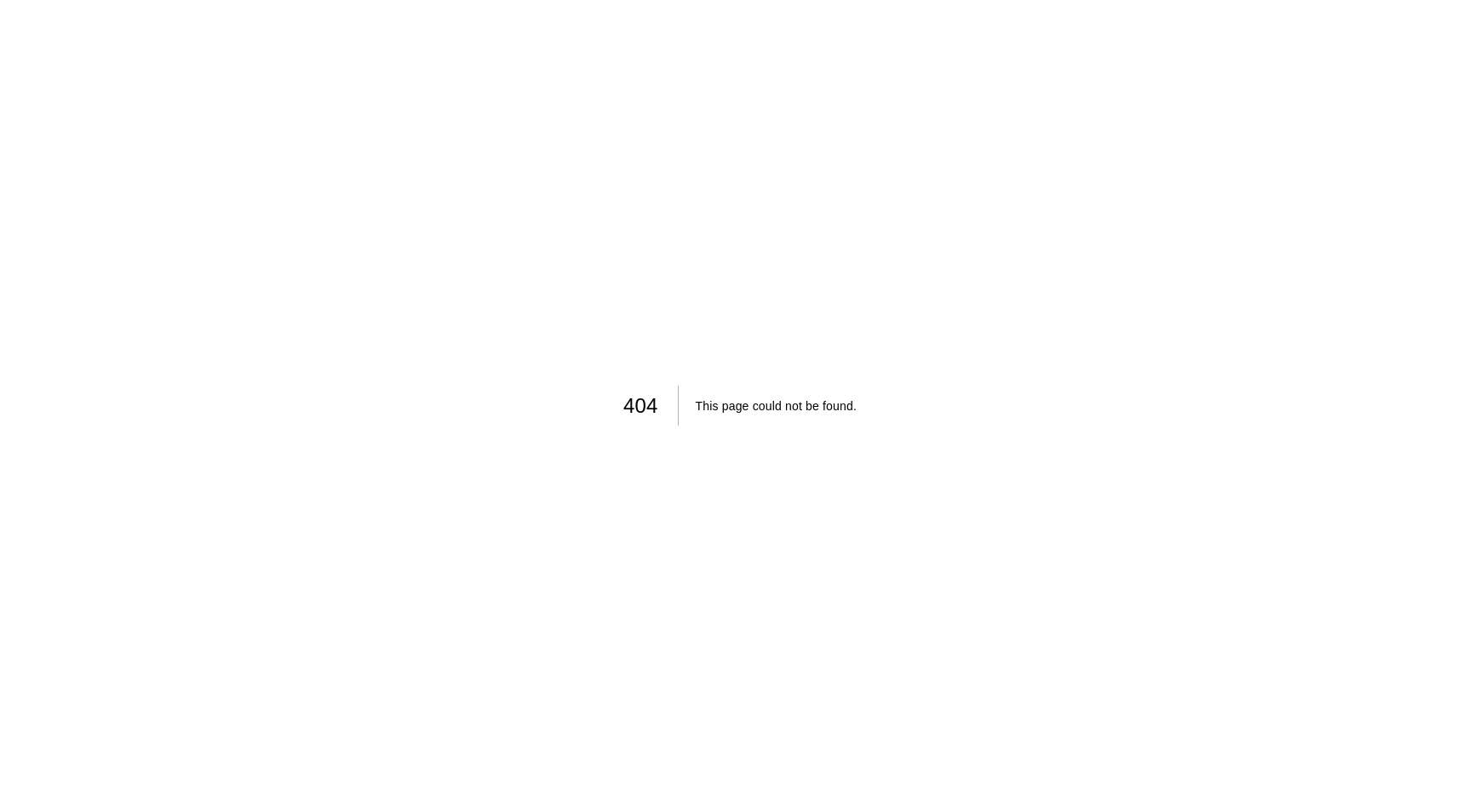 scroll, scrollTop: 0, scrollLeft: 0, axis: both 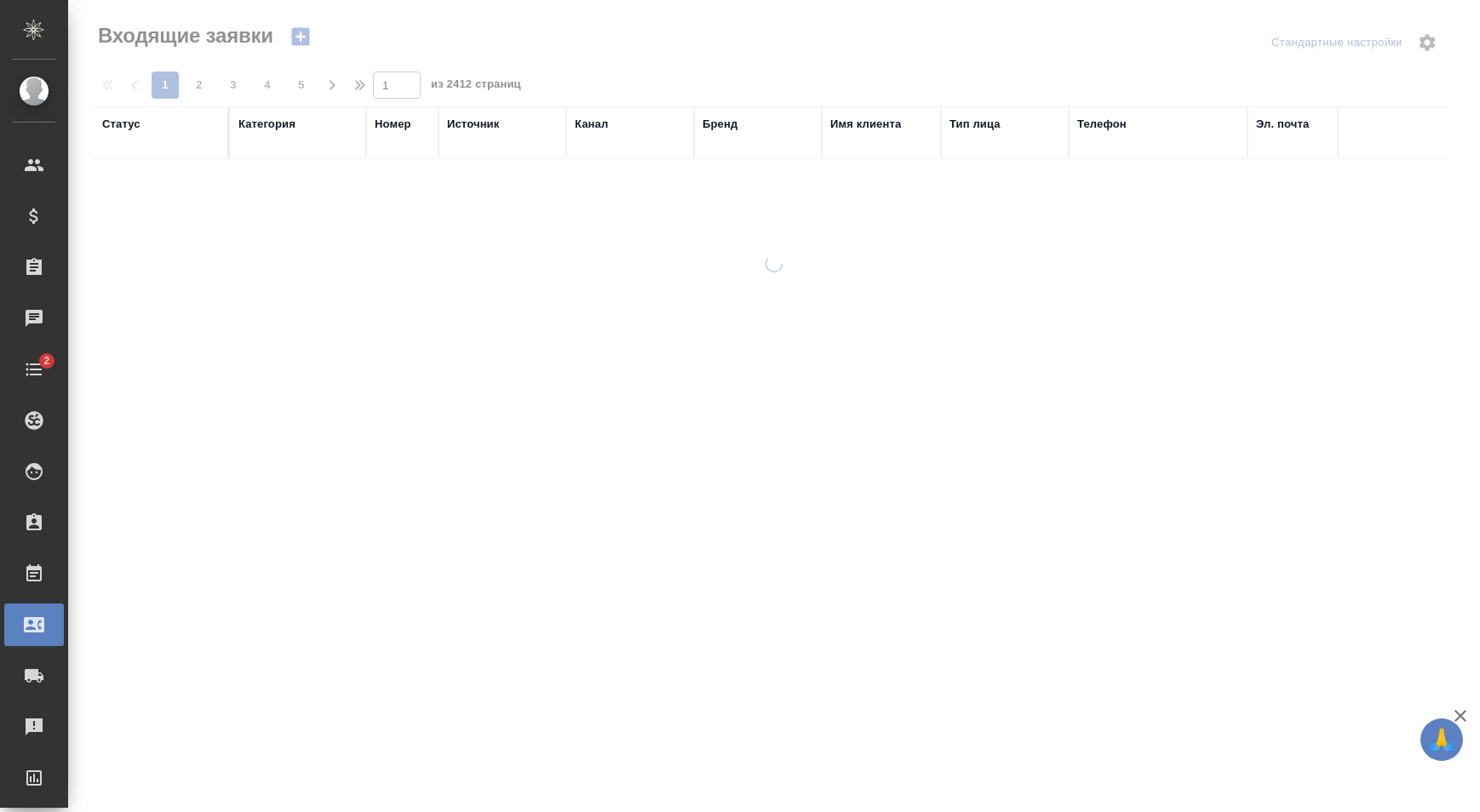 select on "RU" 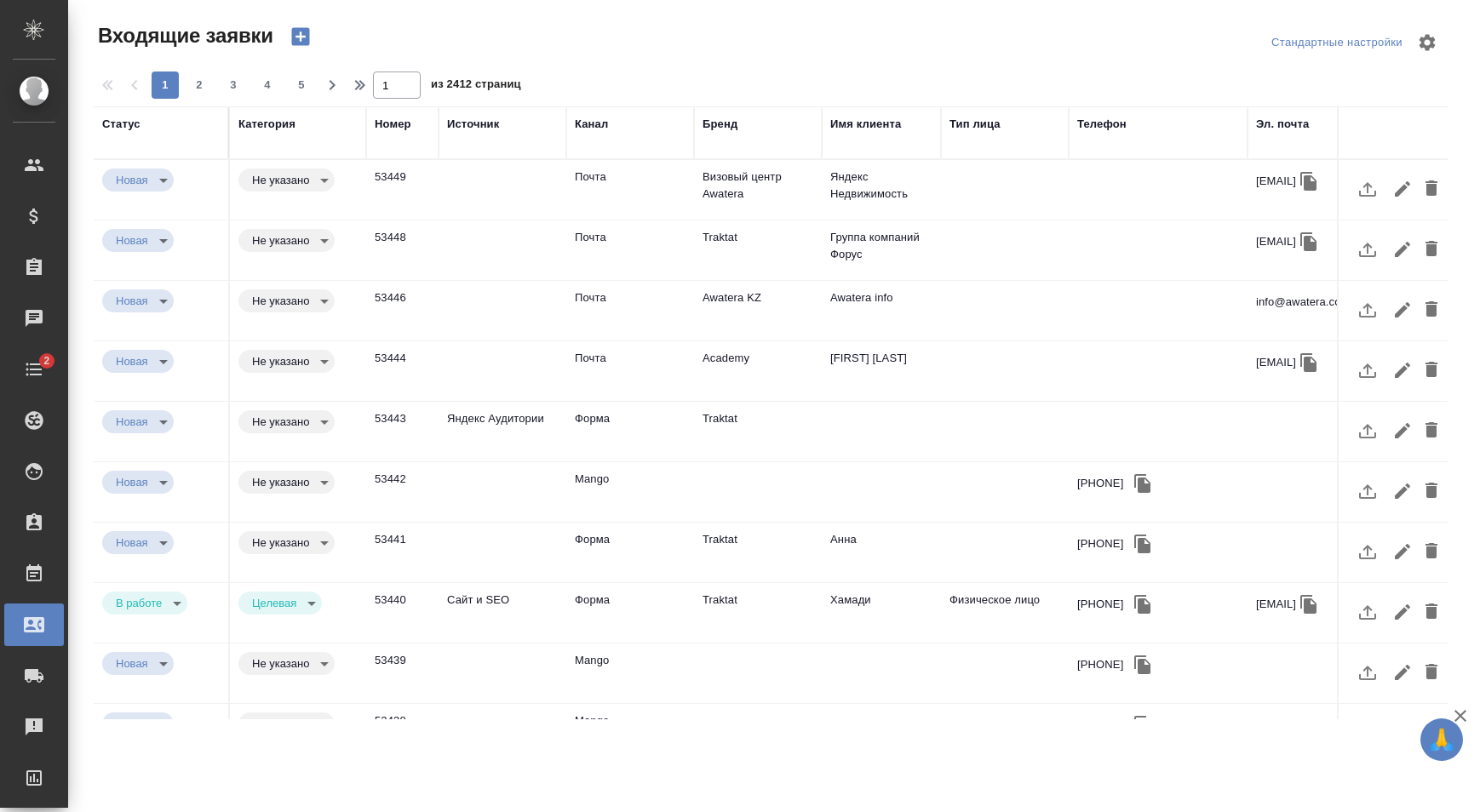 scroll, scrollTop: 0, scrollLeft: 0, axis: both 